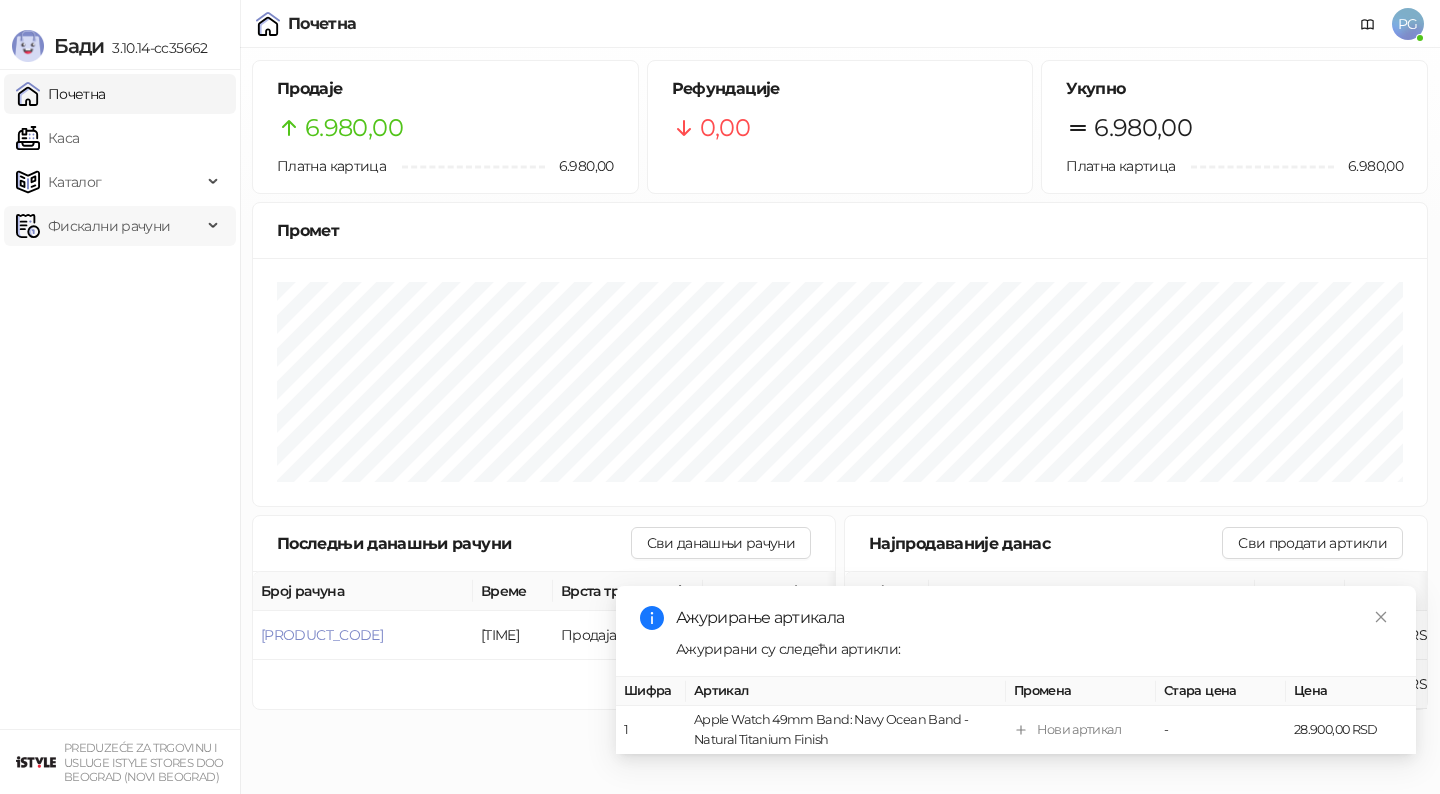 scroll, scrollTop: 0, scrollLeft: 0, axis: both 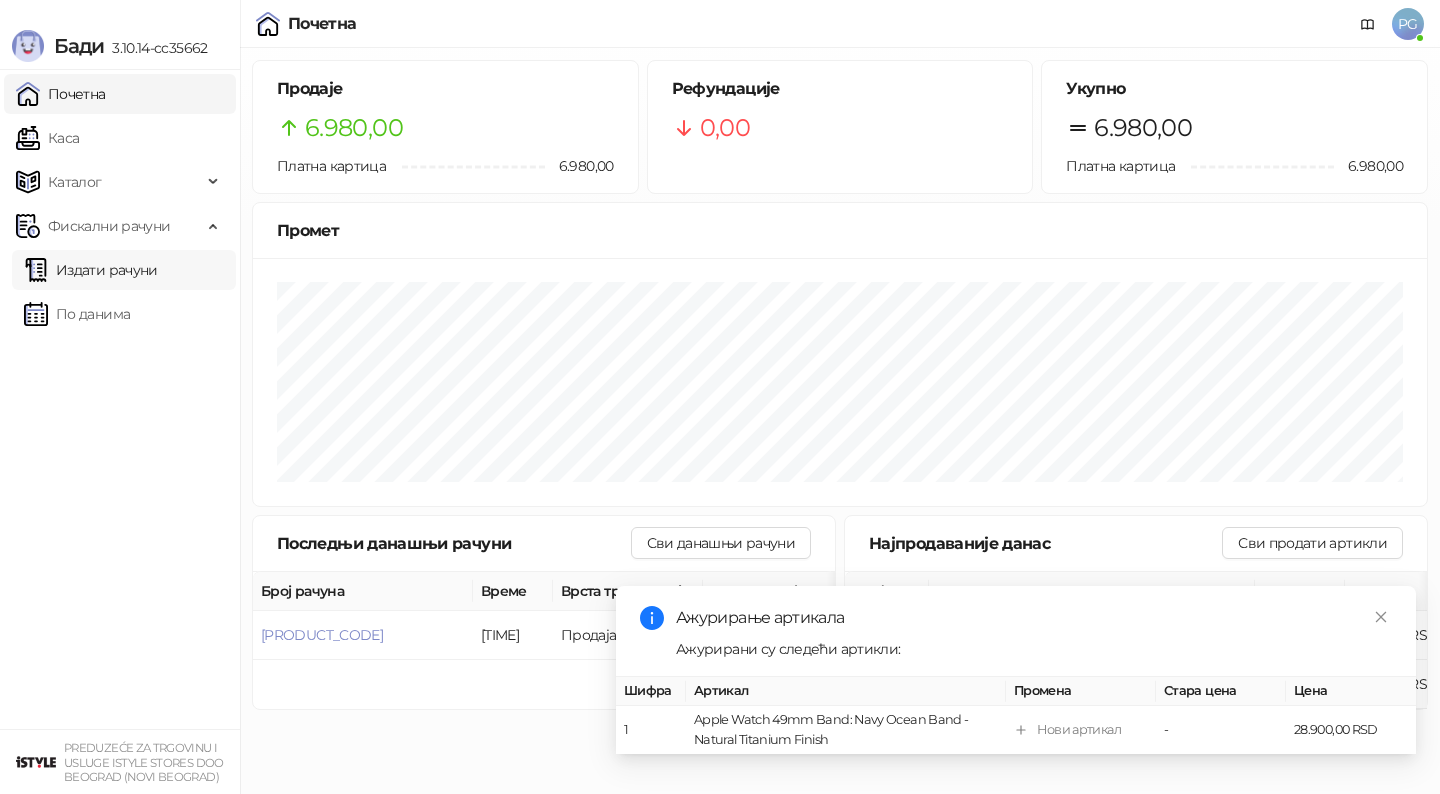 click on "Издати рачуни" at bounding box center [91, 270] 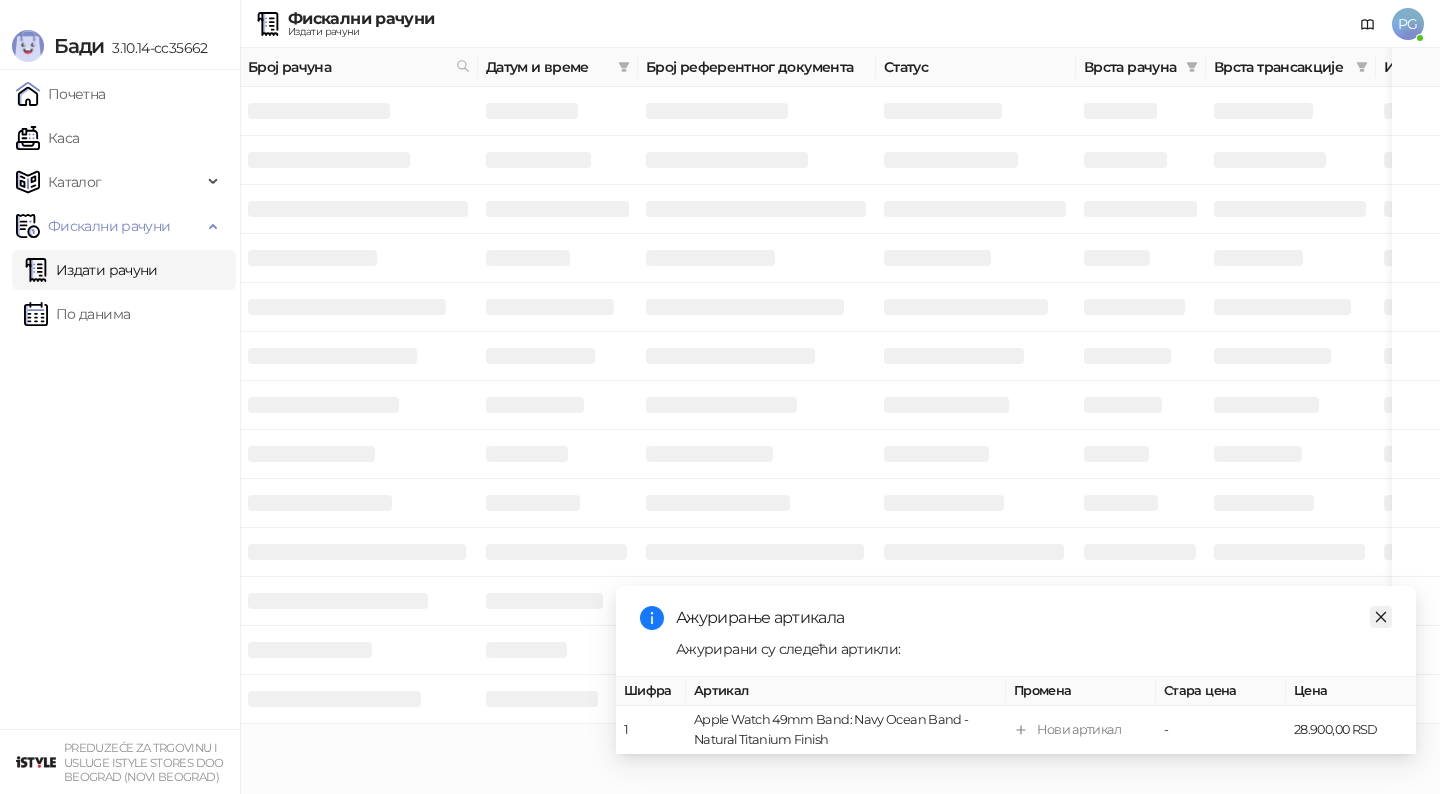 click 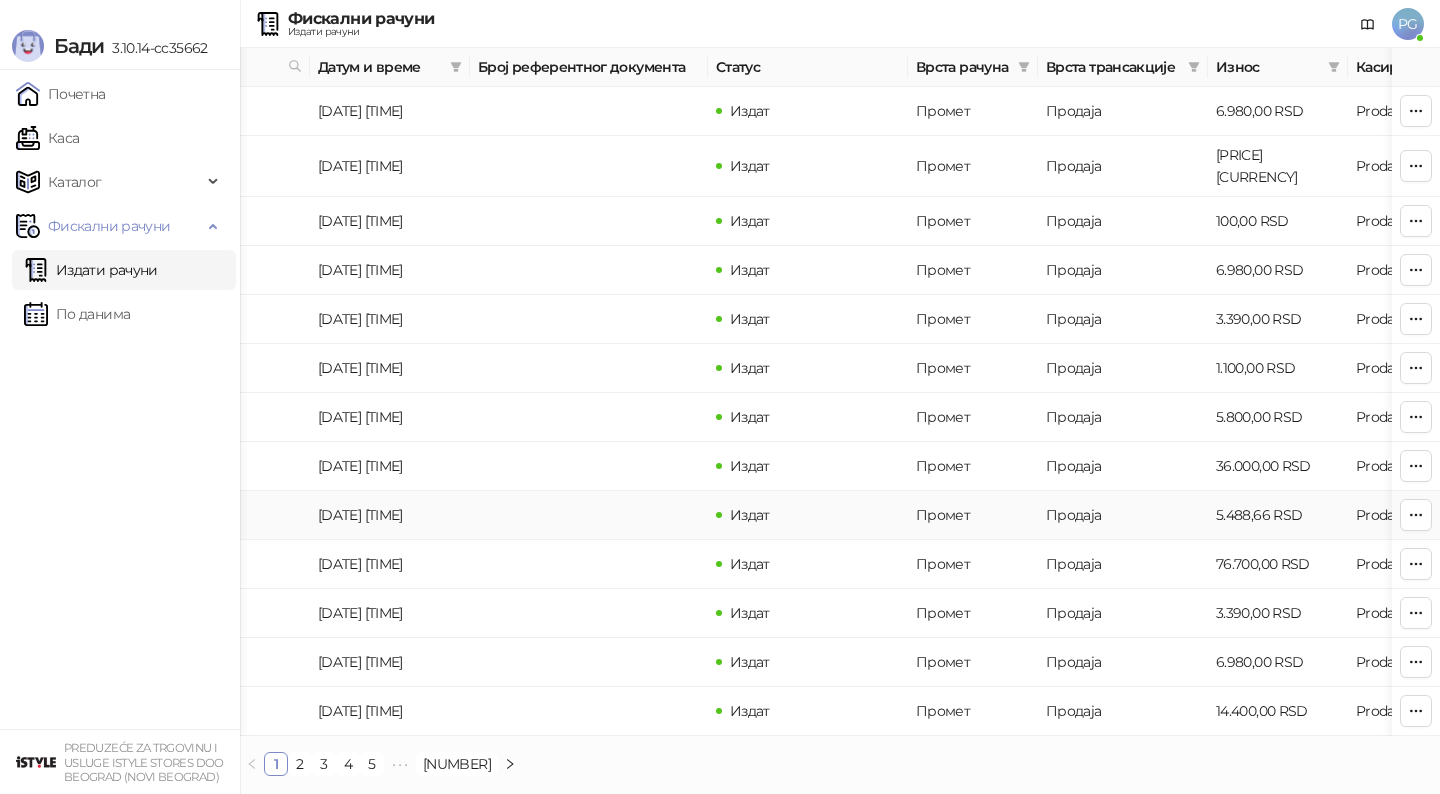 scroll, scrollTop: 0, scrollLeft: 0, axis: both 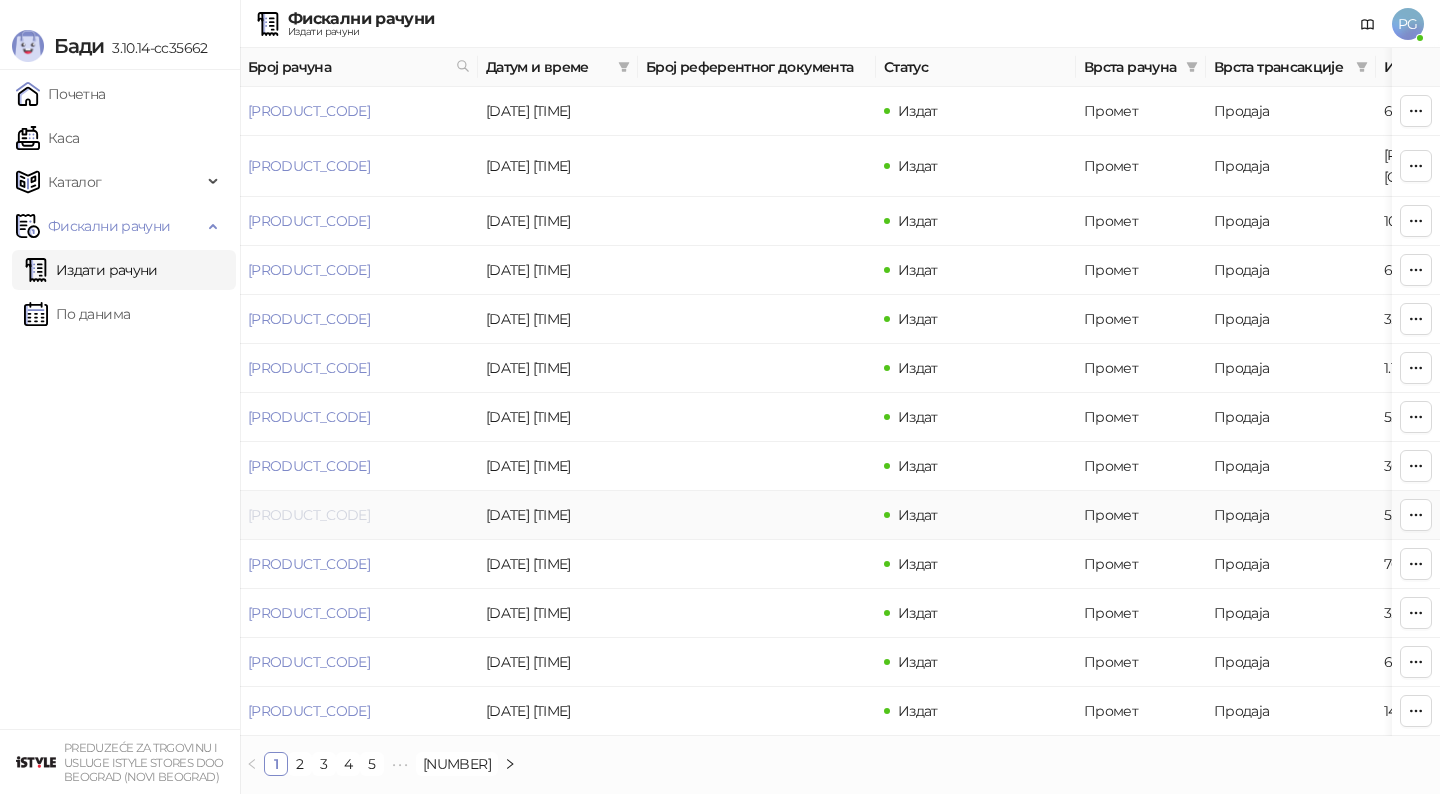 click on "[PRODUCT_CODE]" at bounding box center (309, 515) 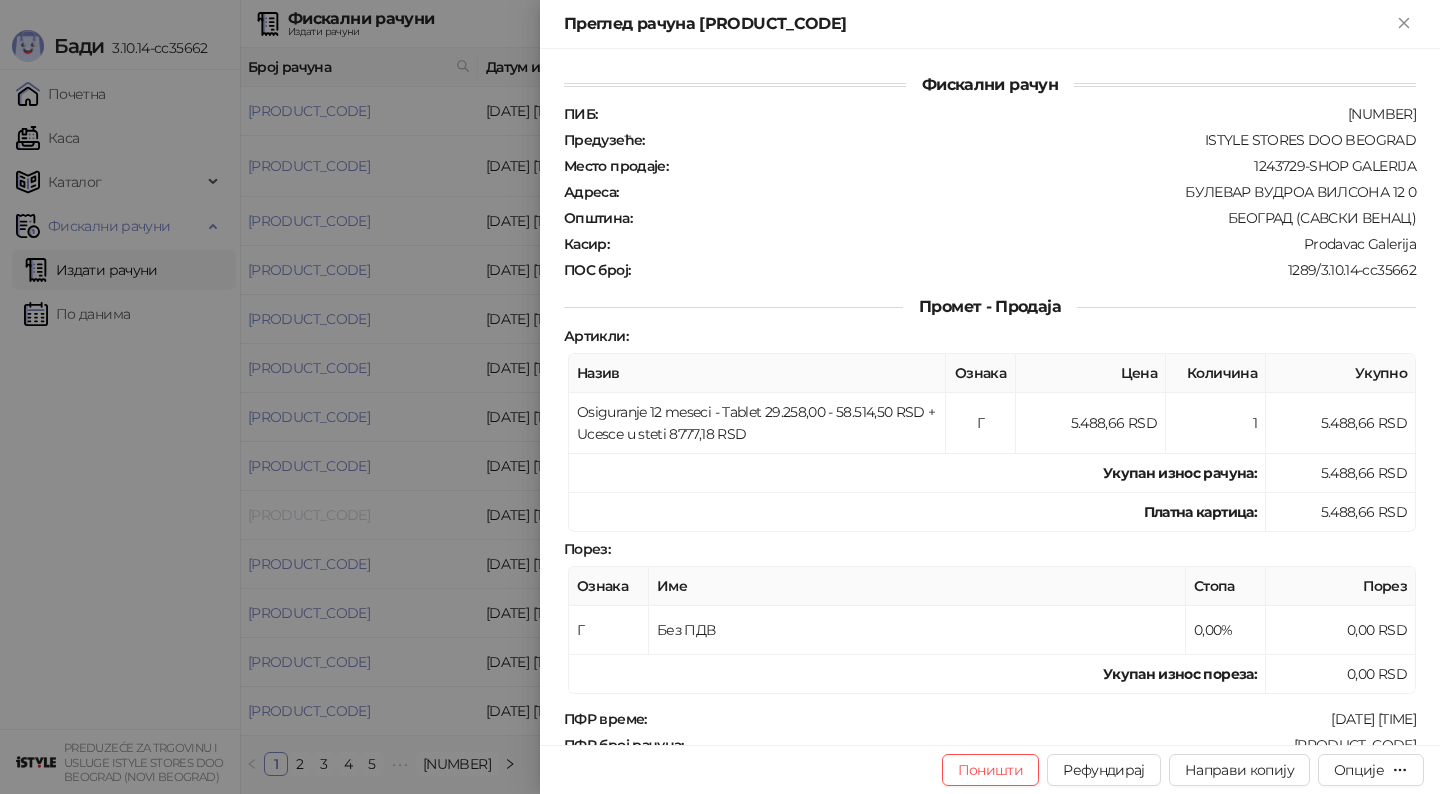 click at bounding box center [720, 397] 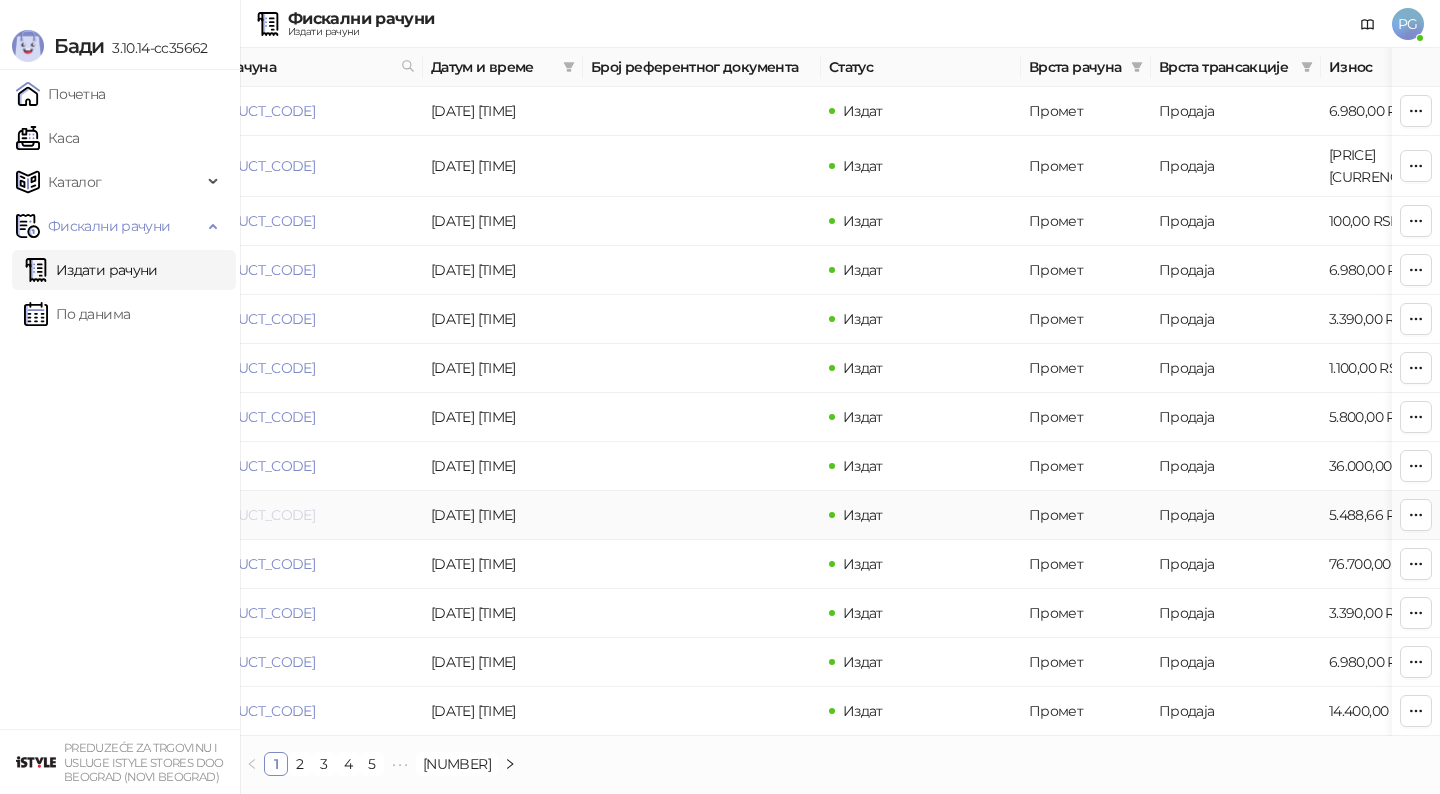 scroll, scrollTop: 0, scrollLeft: 0, axis: both 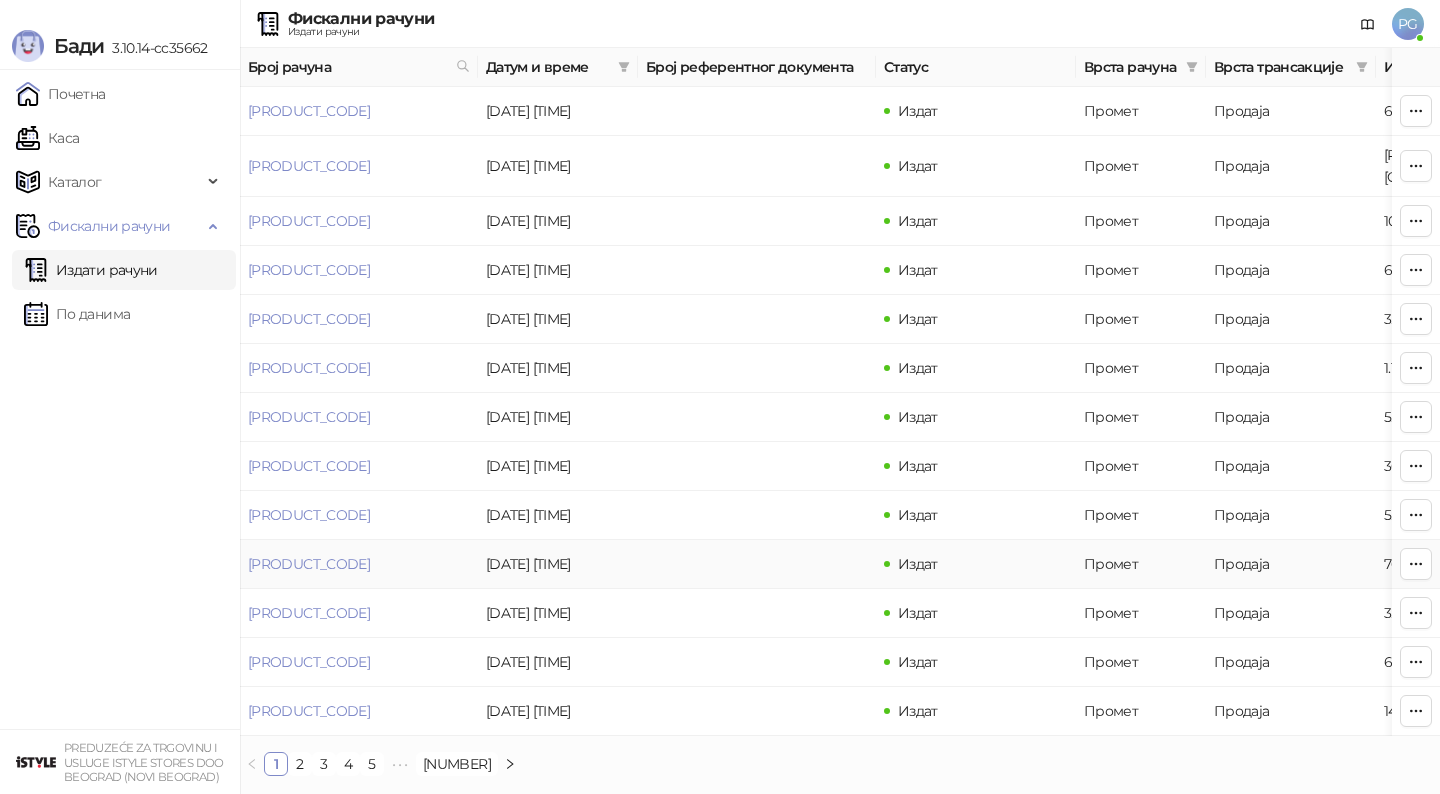 click on "[PRODUCT_CODE]" at bounding box center (359, 564) 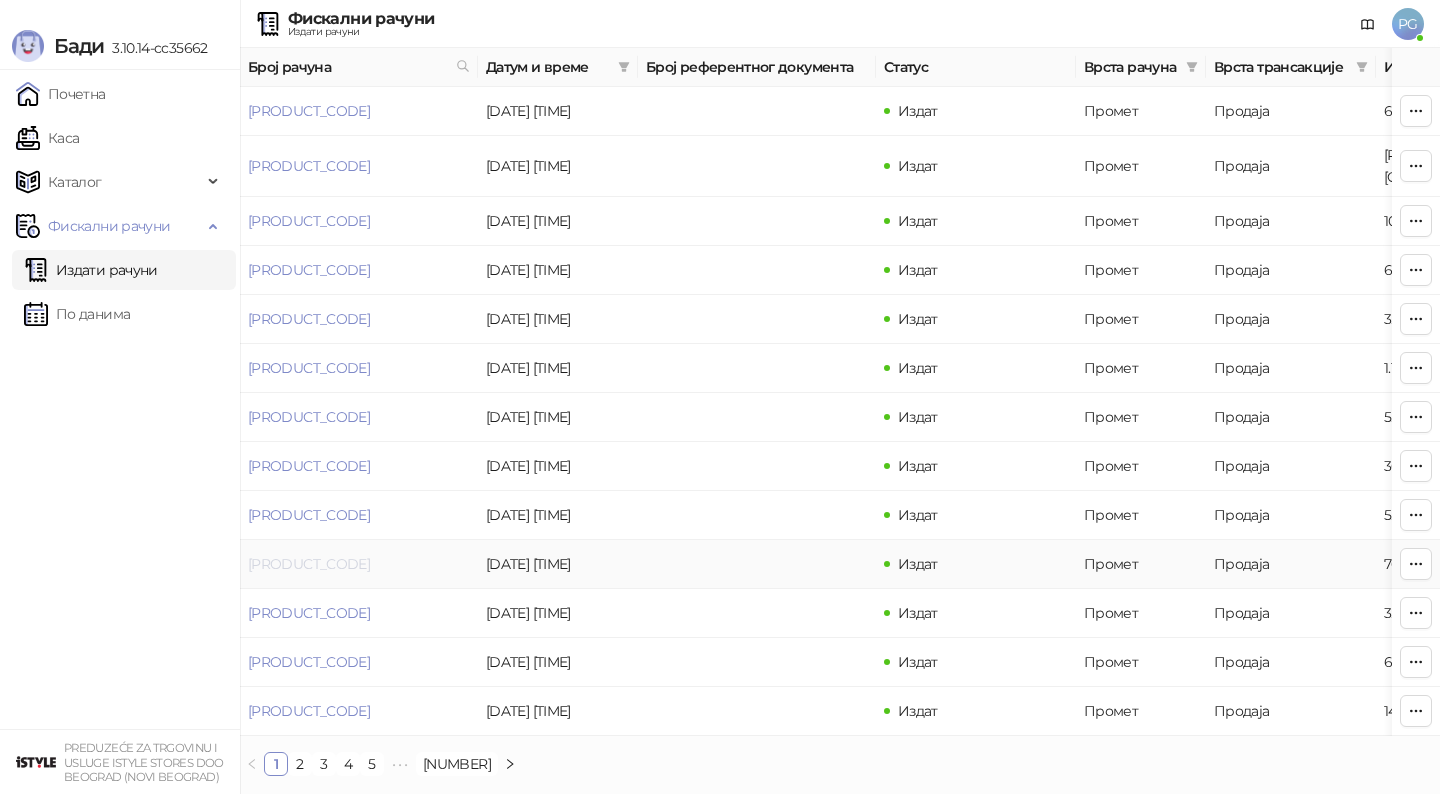 click on "[PRODUCT_CODE]" at bounding box center (309, 564) 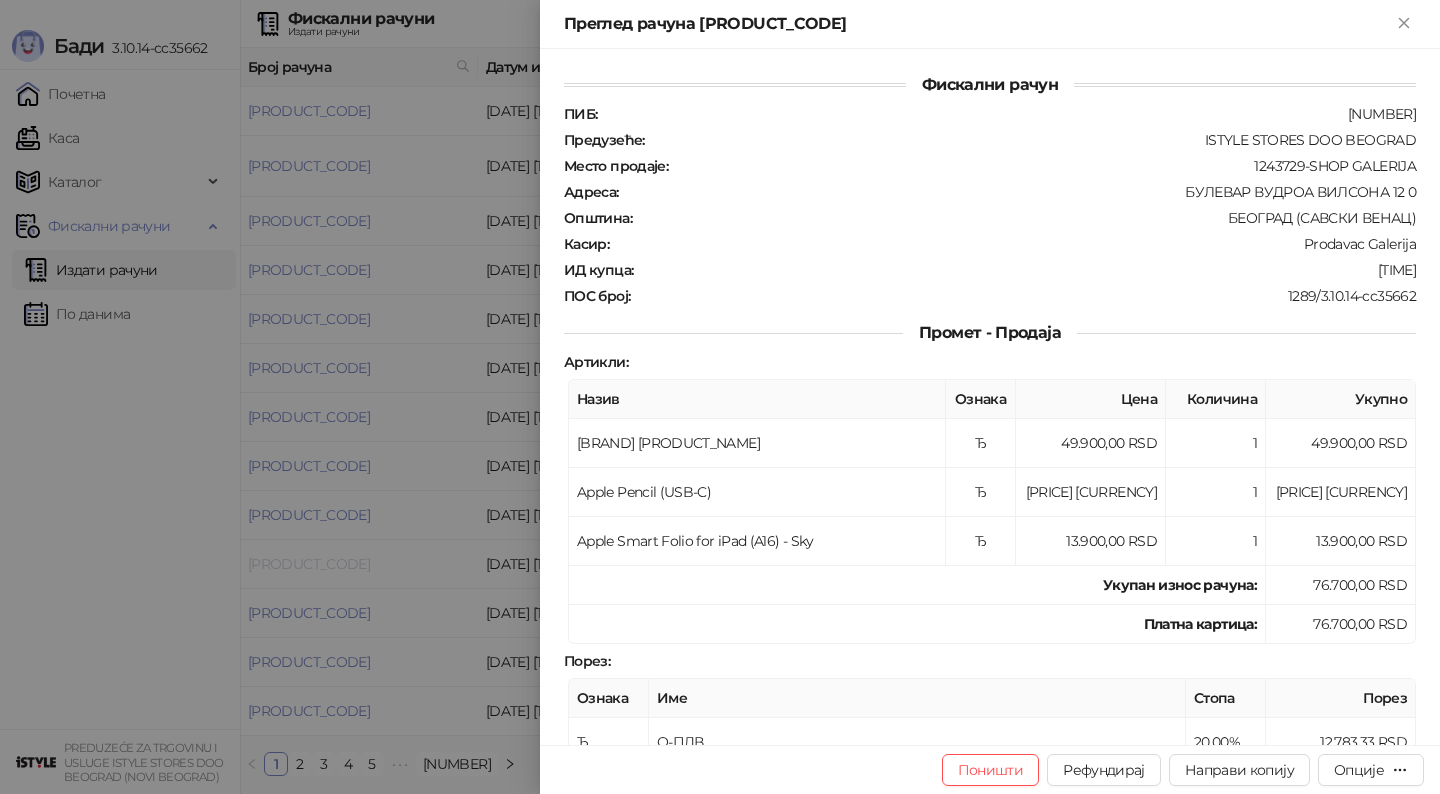 click at bounding box center [720, 397] 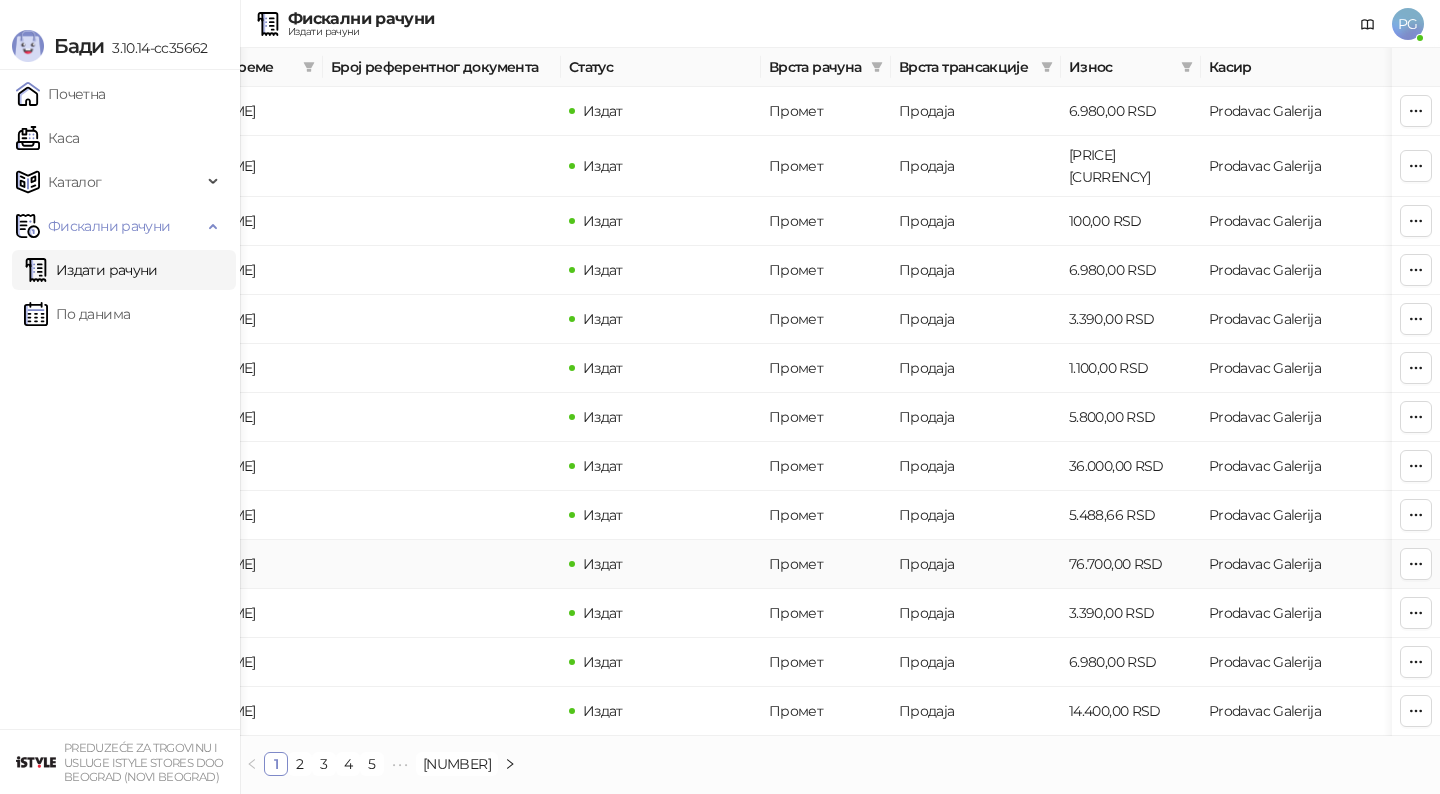 scroll, scrollTop: 0, scrollLeft: 317, axis: horizontal 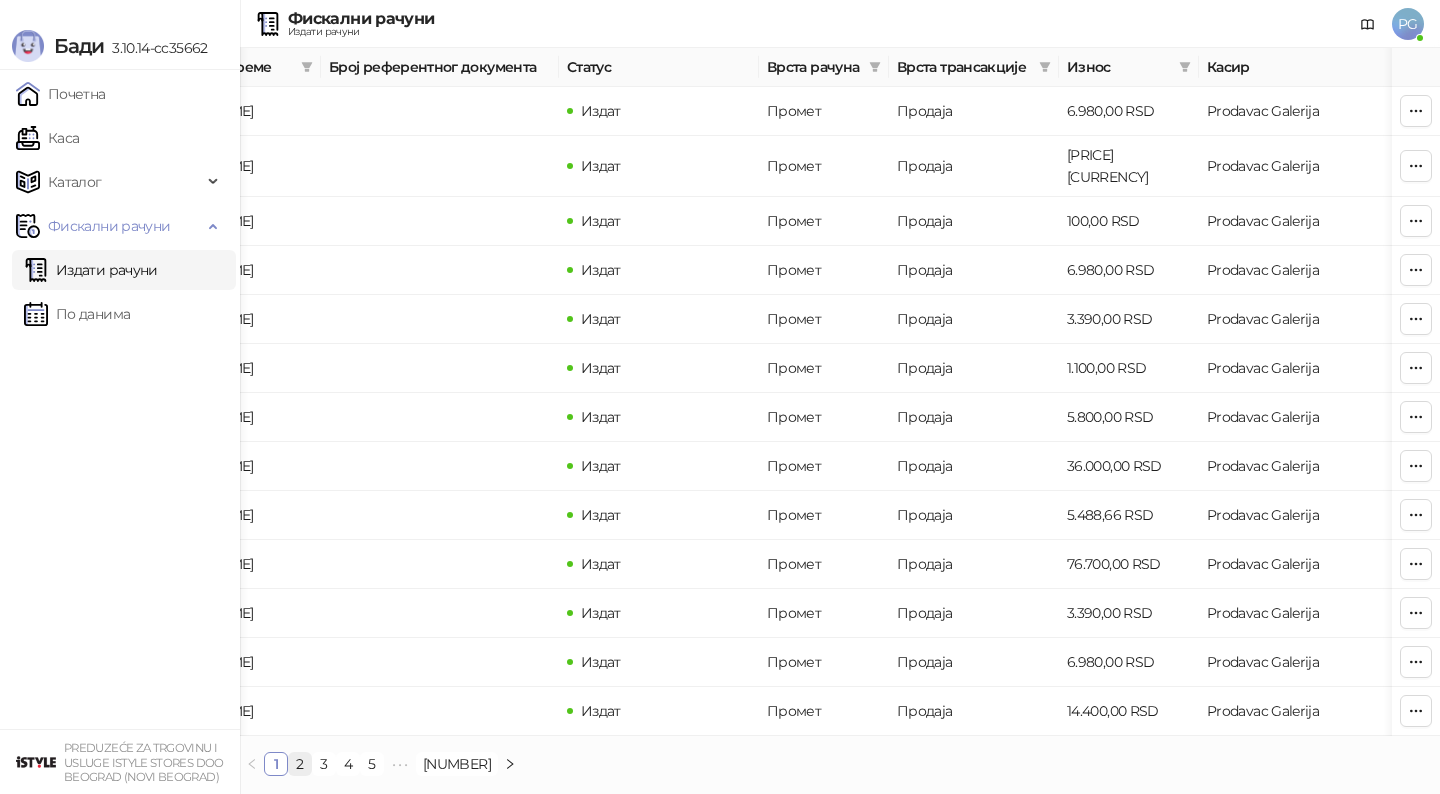 click on "2" at bounding box center [300, 764] 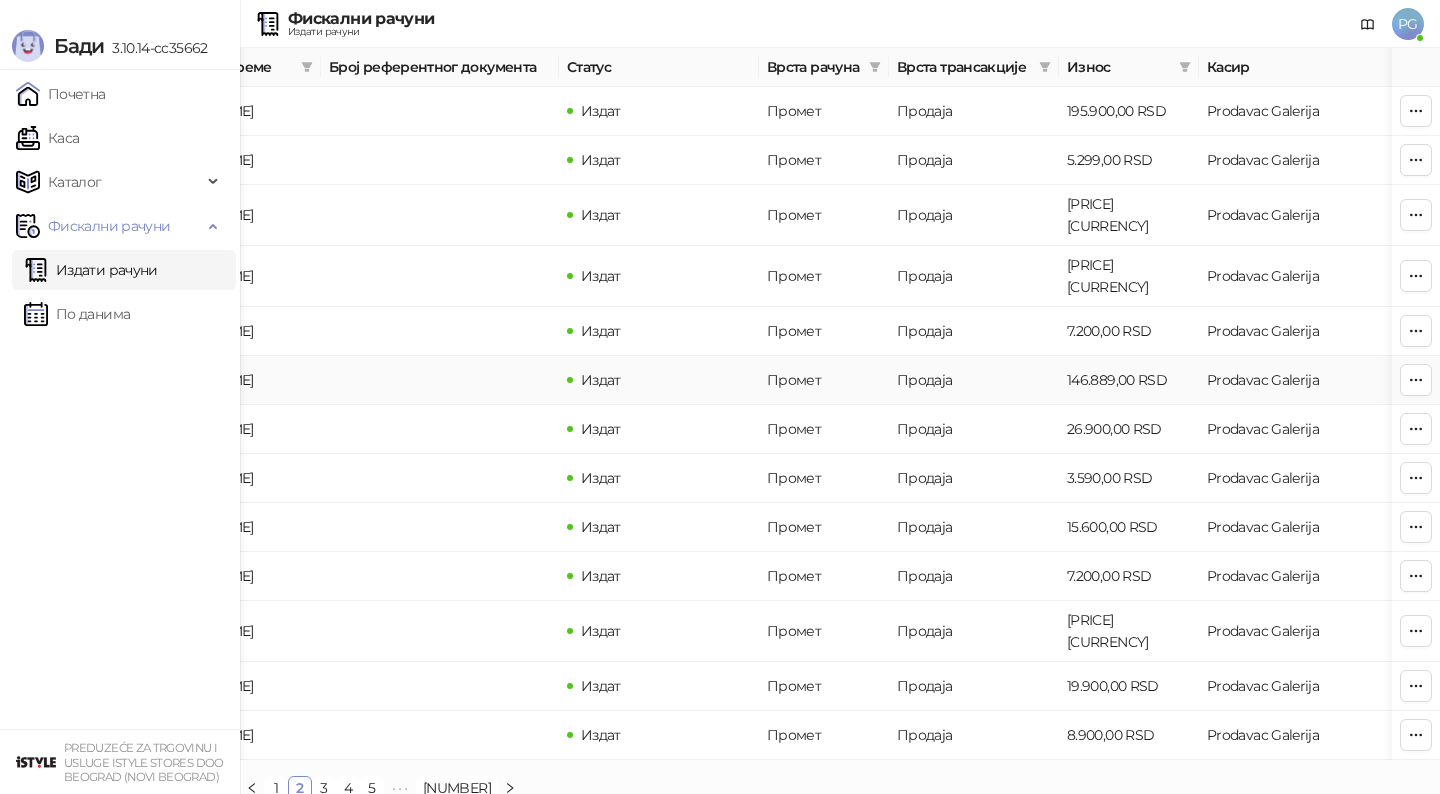 scroll, scrollTop: 0, scrollLeft: 0, axis: both 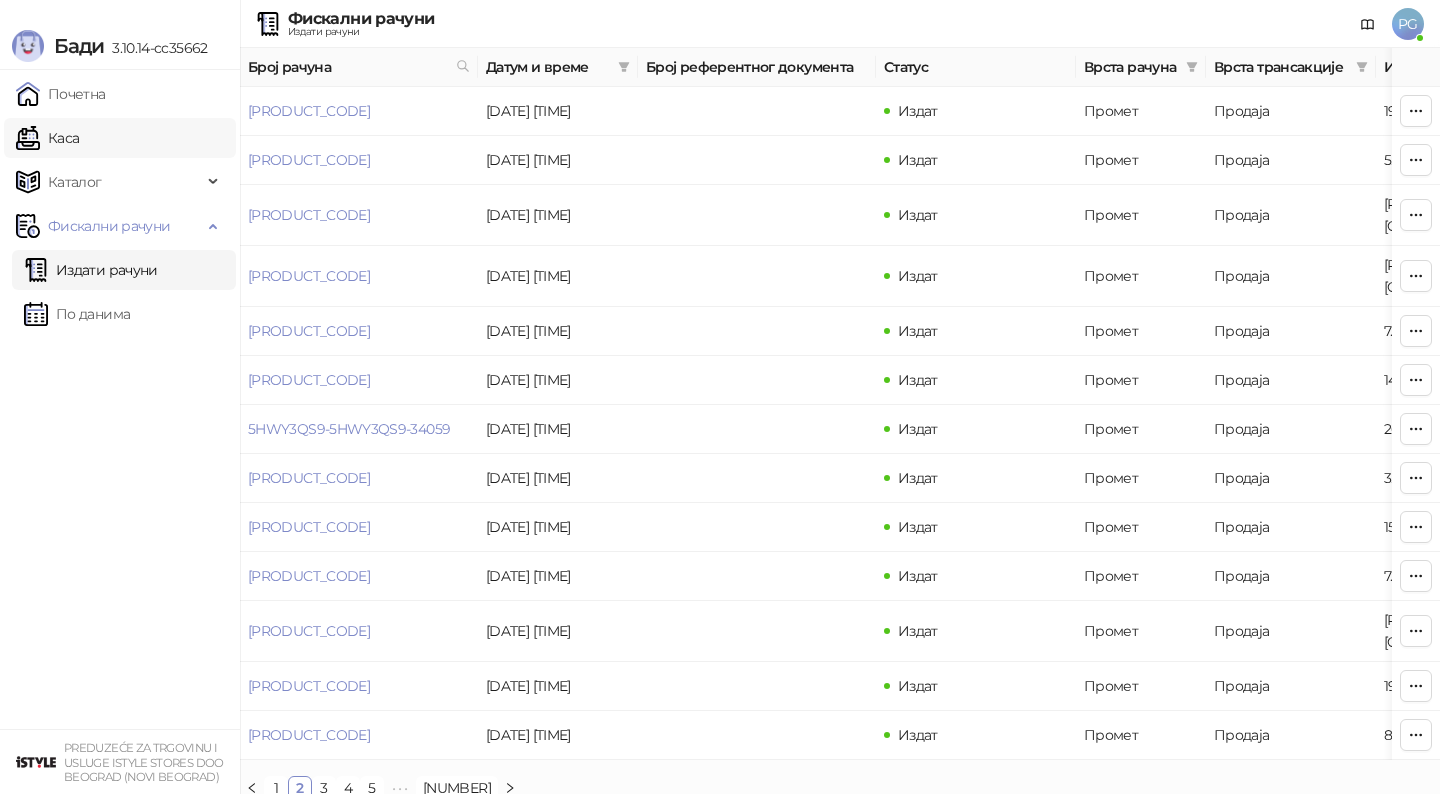 click on "Каса" at bounding box center [47, 138] 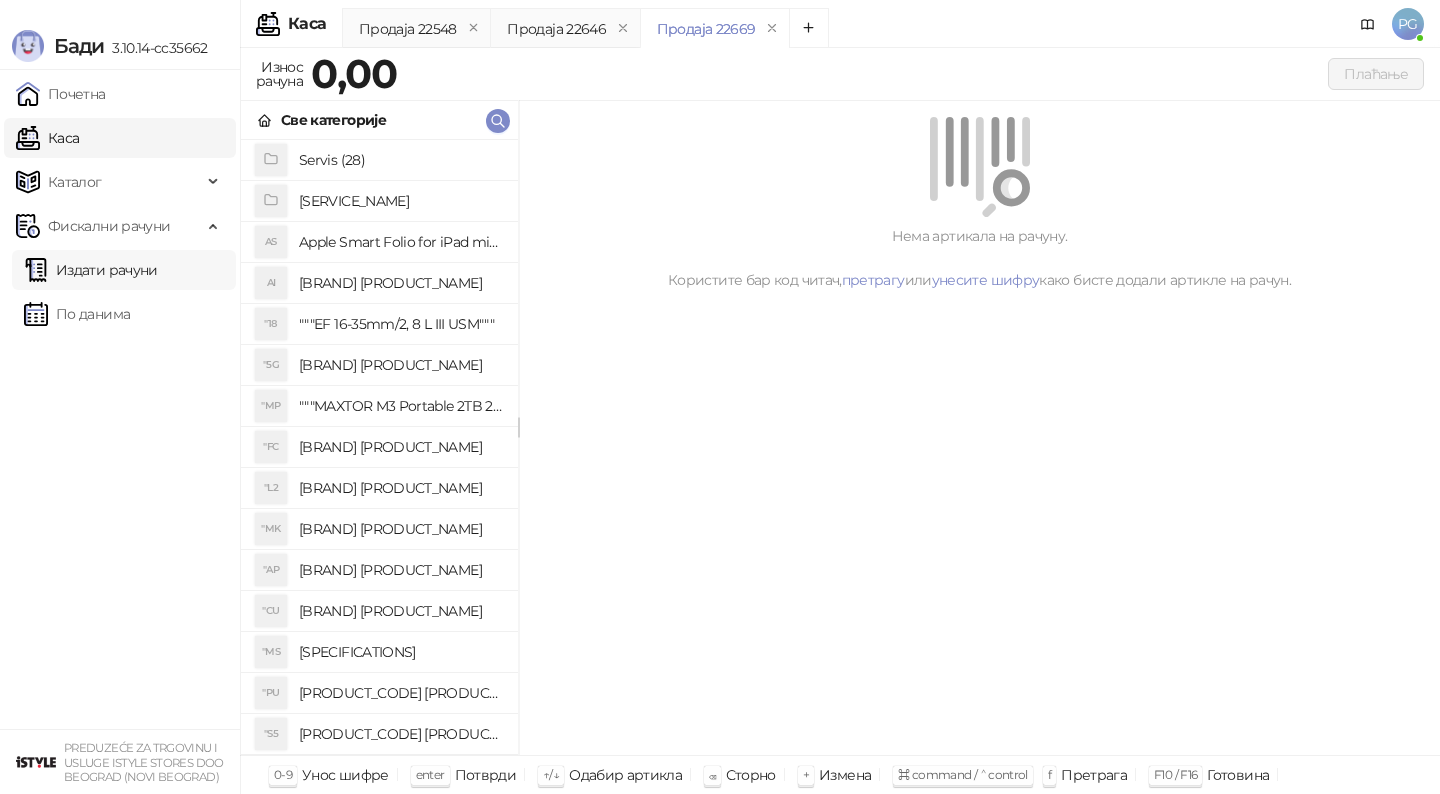 click on "Издати рачуни" at bounding box center (91, 270) 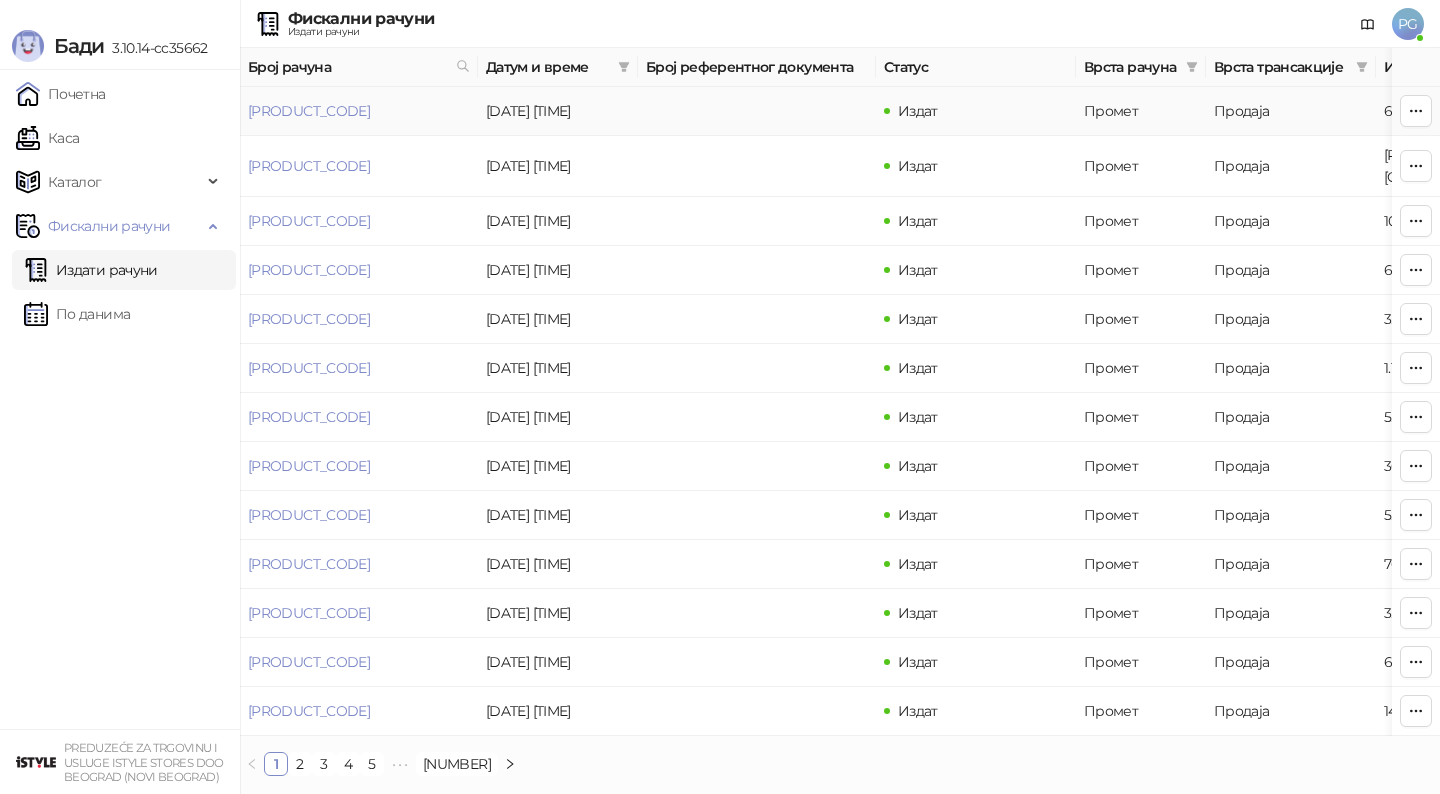scroll, scrollTop: 0, scrollLeft: 600, axis: horizontal 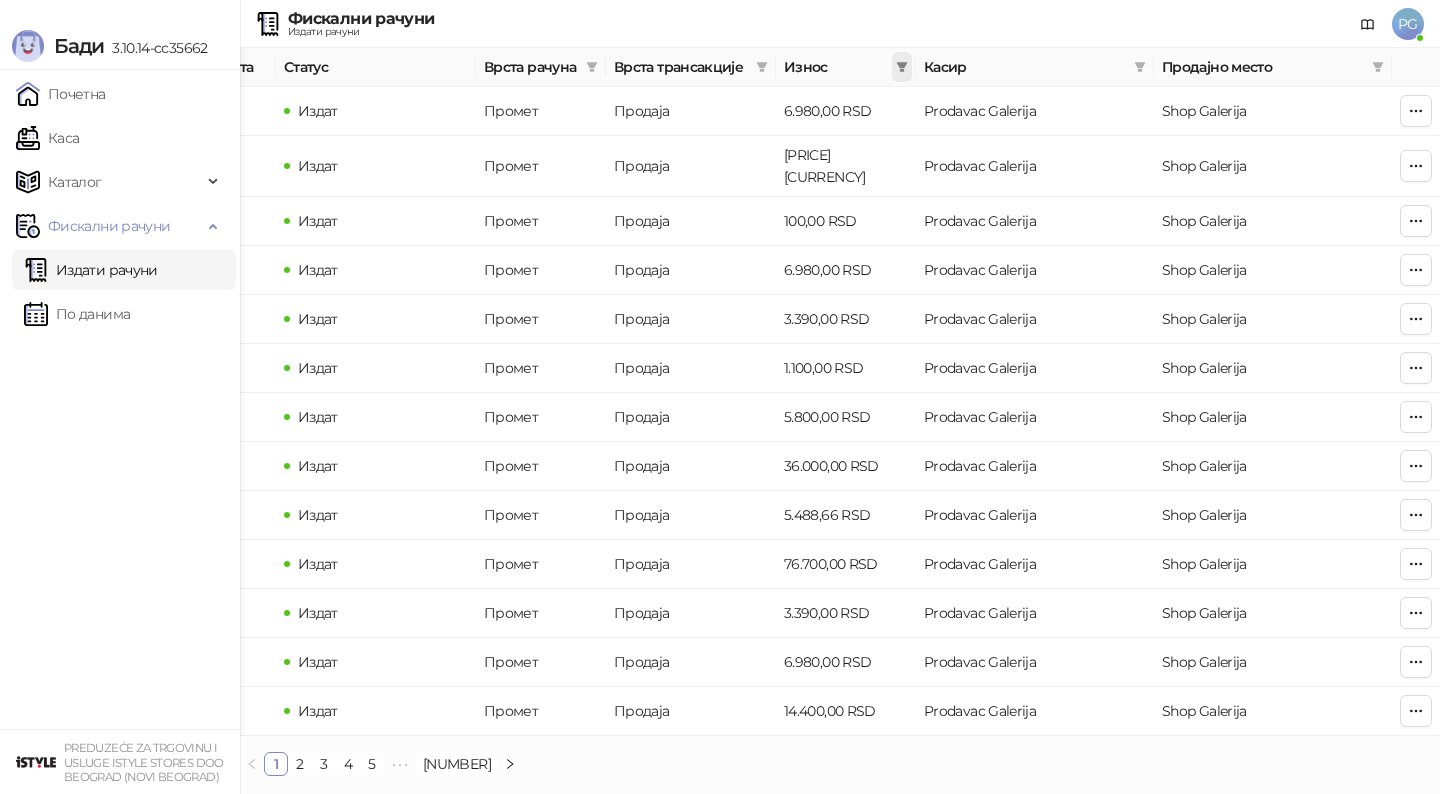 click at bounding box center [902, 67] 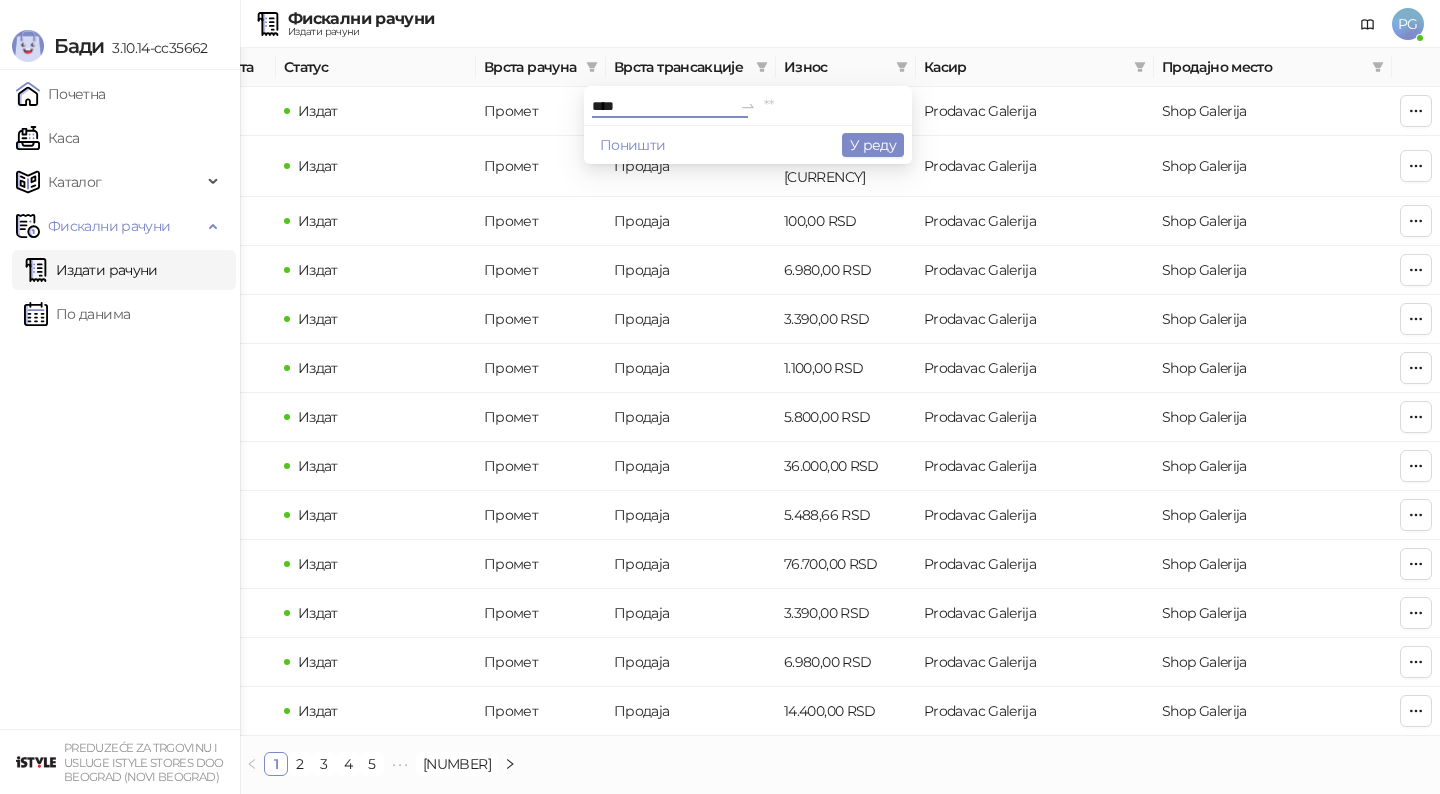 type on "****" 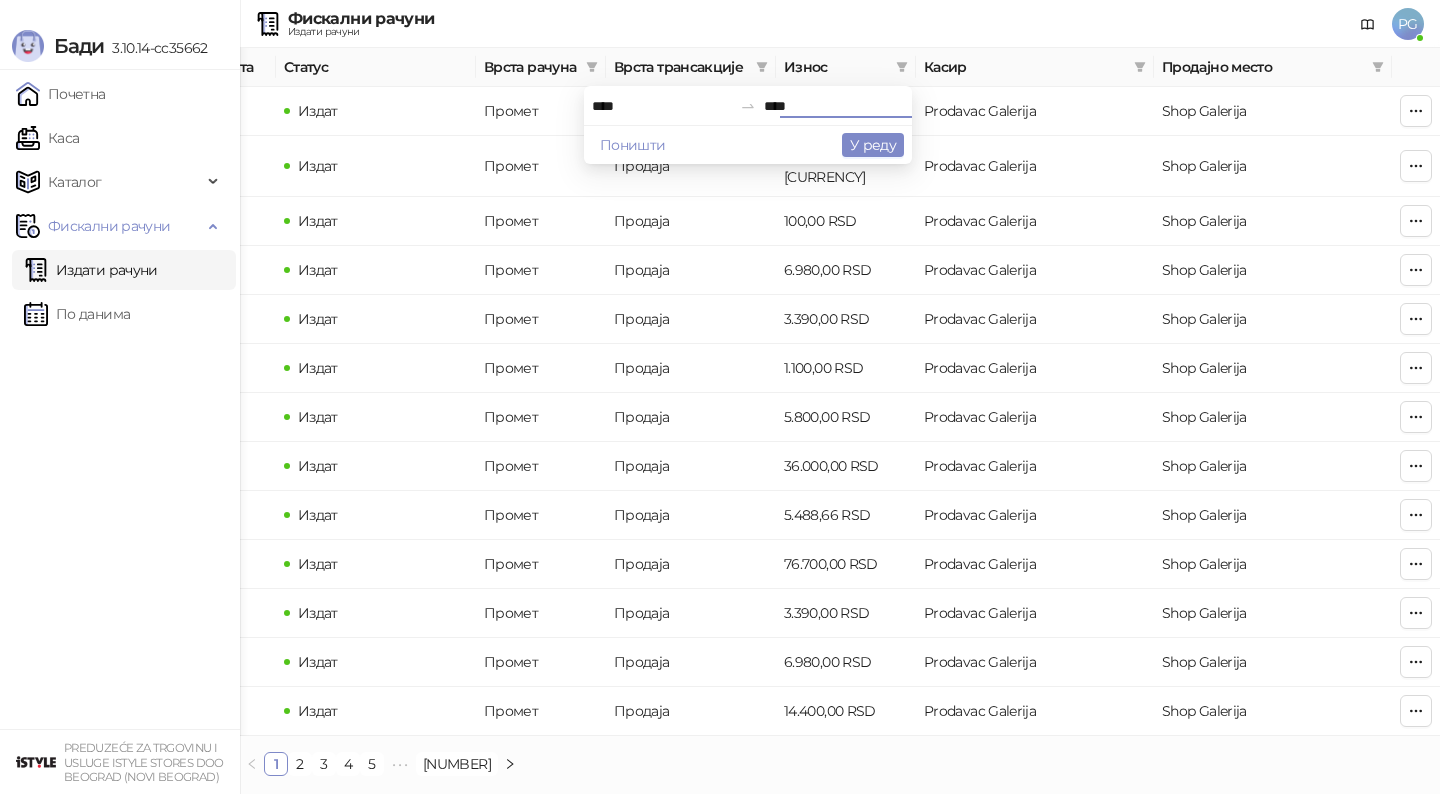 type on "****" 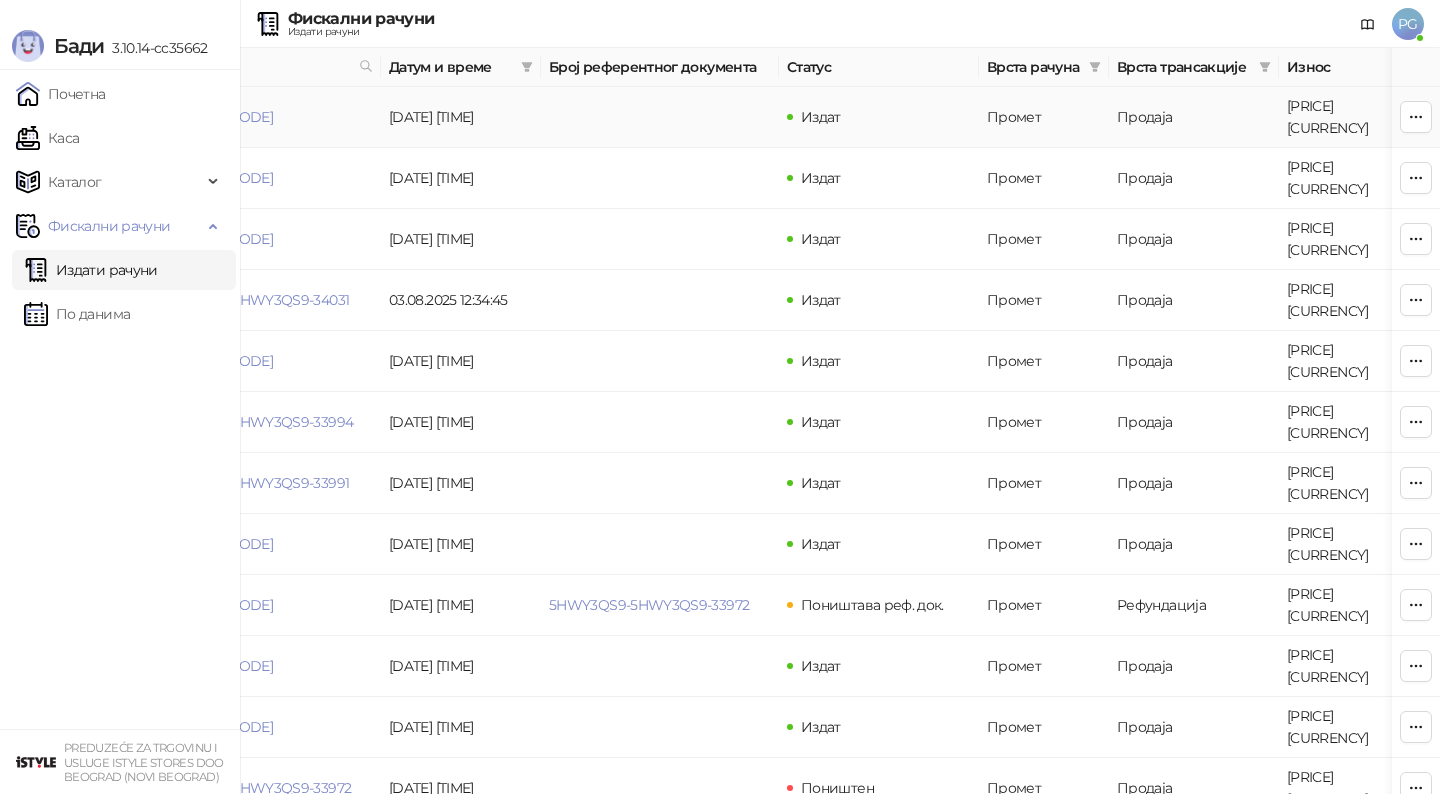 scroll, scrollTop: 0, scrollLeft: 0, axis: both 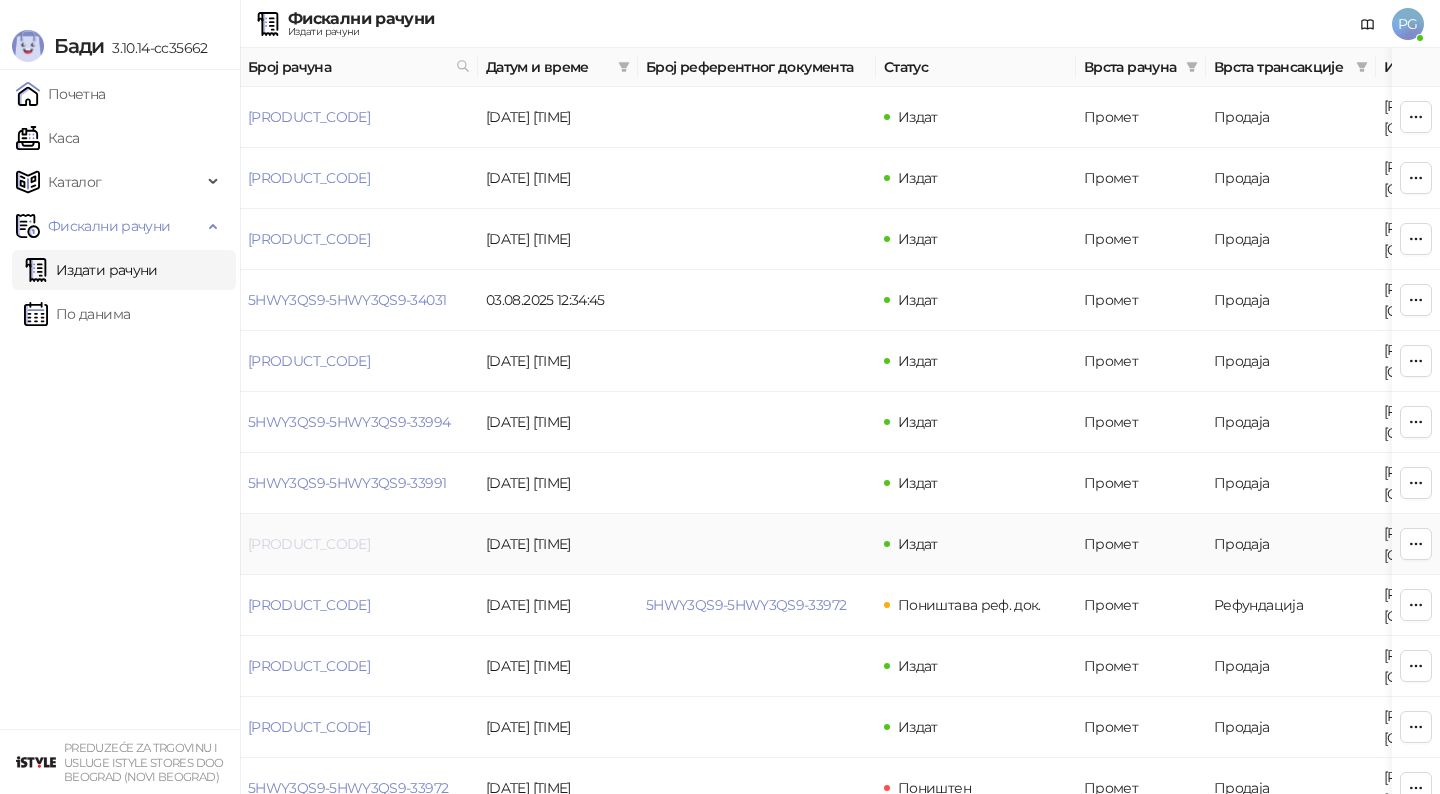 click on "[PRODUCT_CODE]" at bounding box center (309, 544) 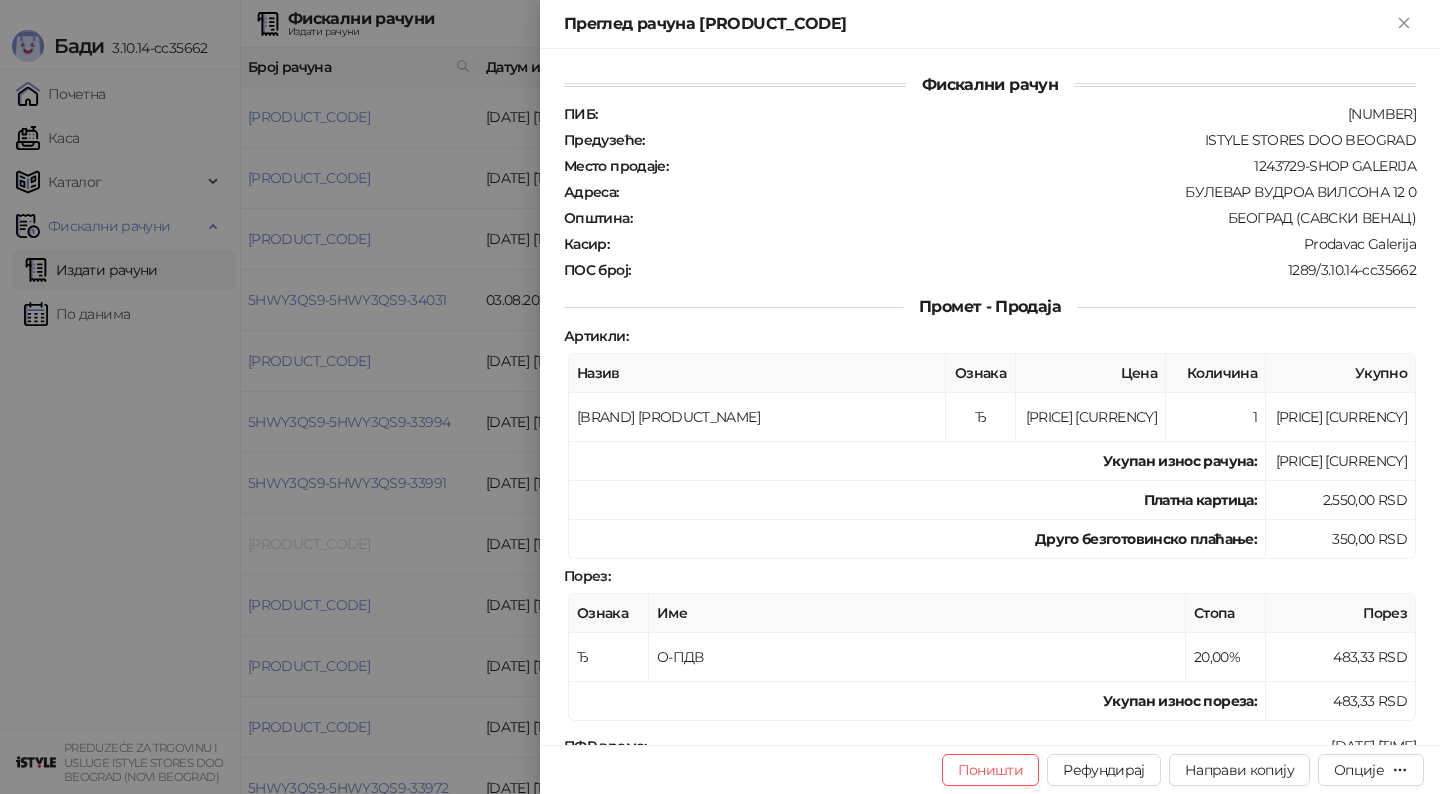 click at bounding box center (720, 397) 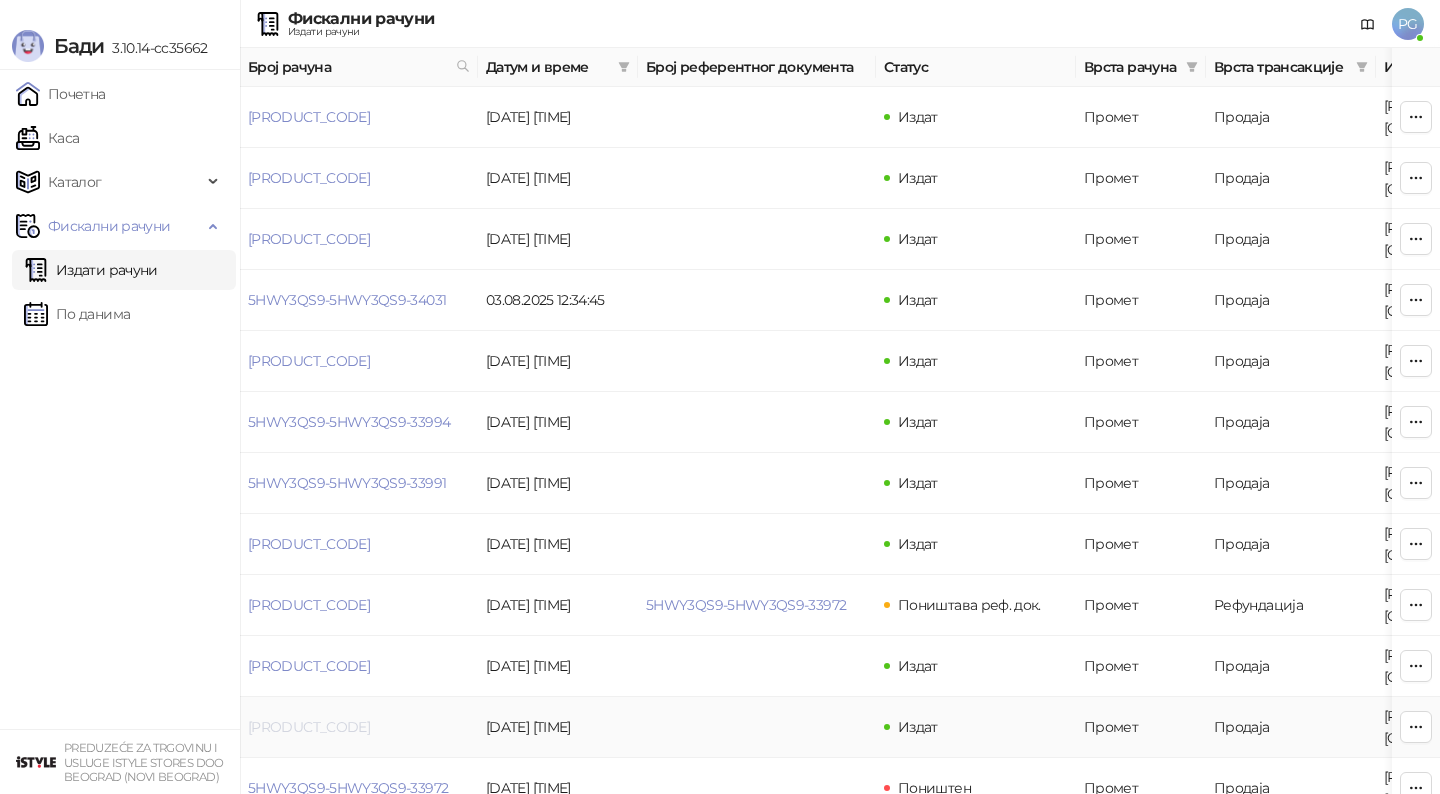 click on "[PRODUCT_CODE]" at bounding box center (309, 727) 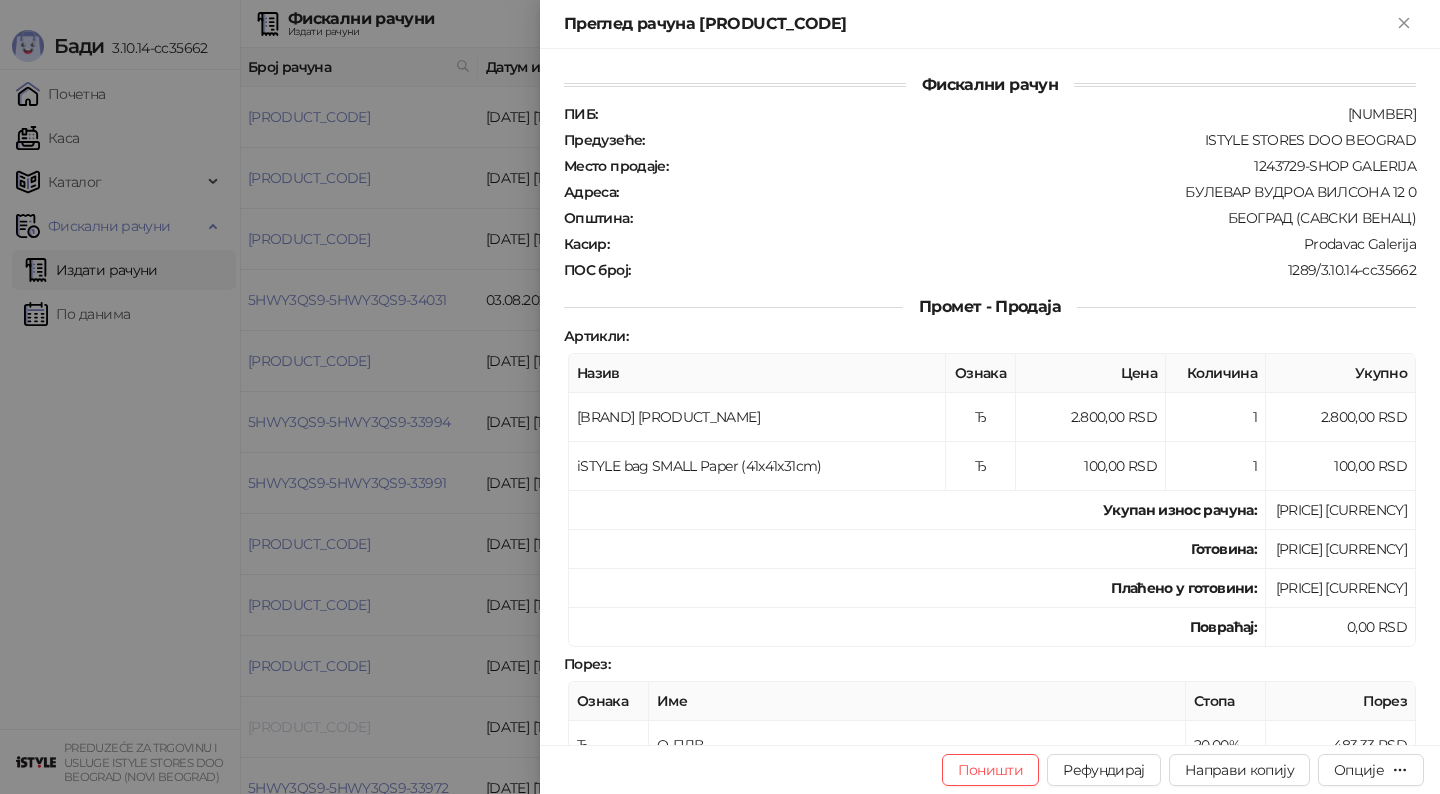 click at bounding box center [720, 397] 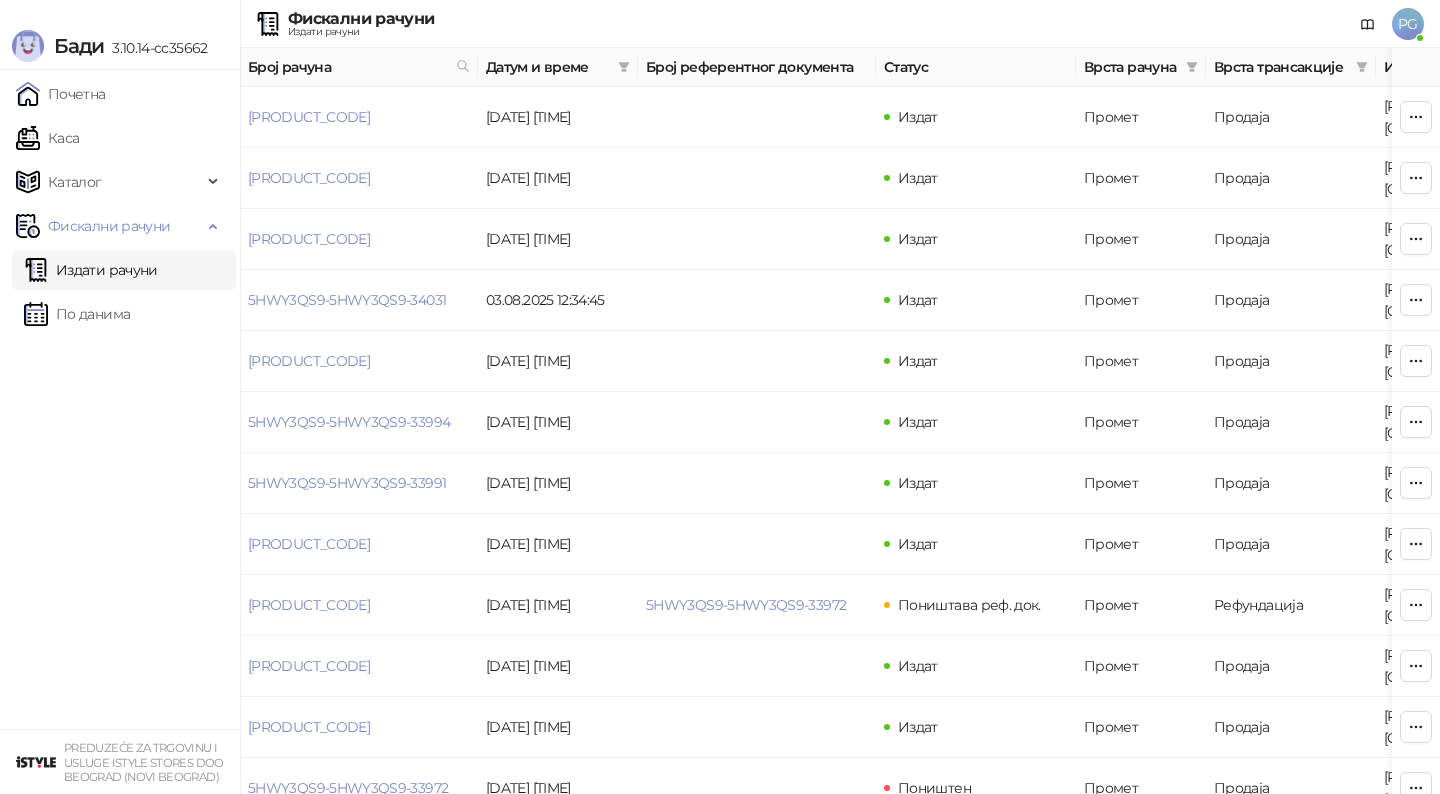 click on "[PRODUCT_CODE]" at bounding box center [309, 849] 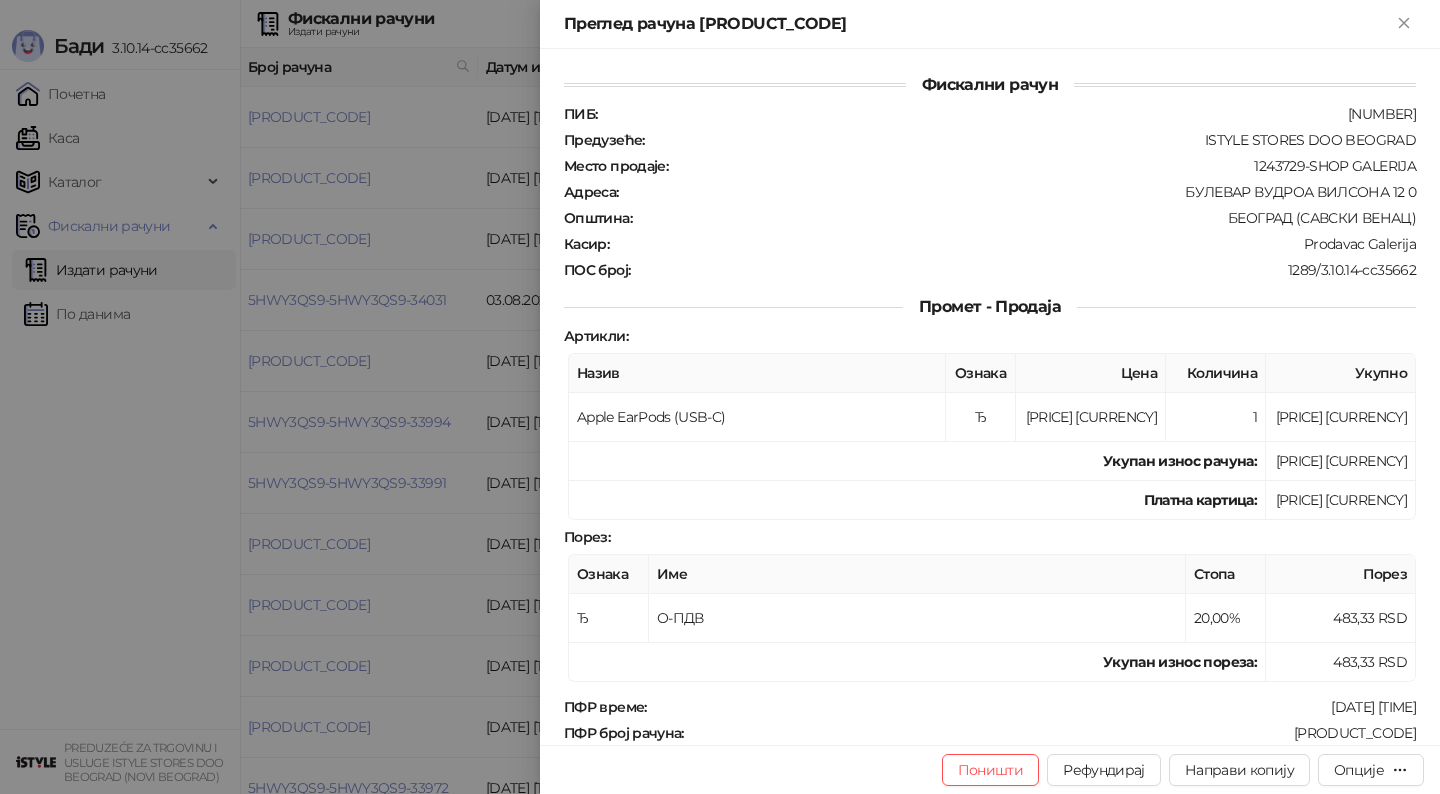 click at bounding box center [720, 397] 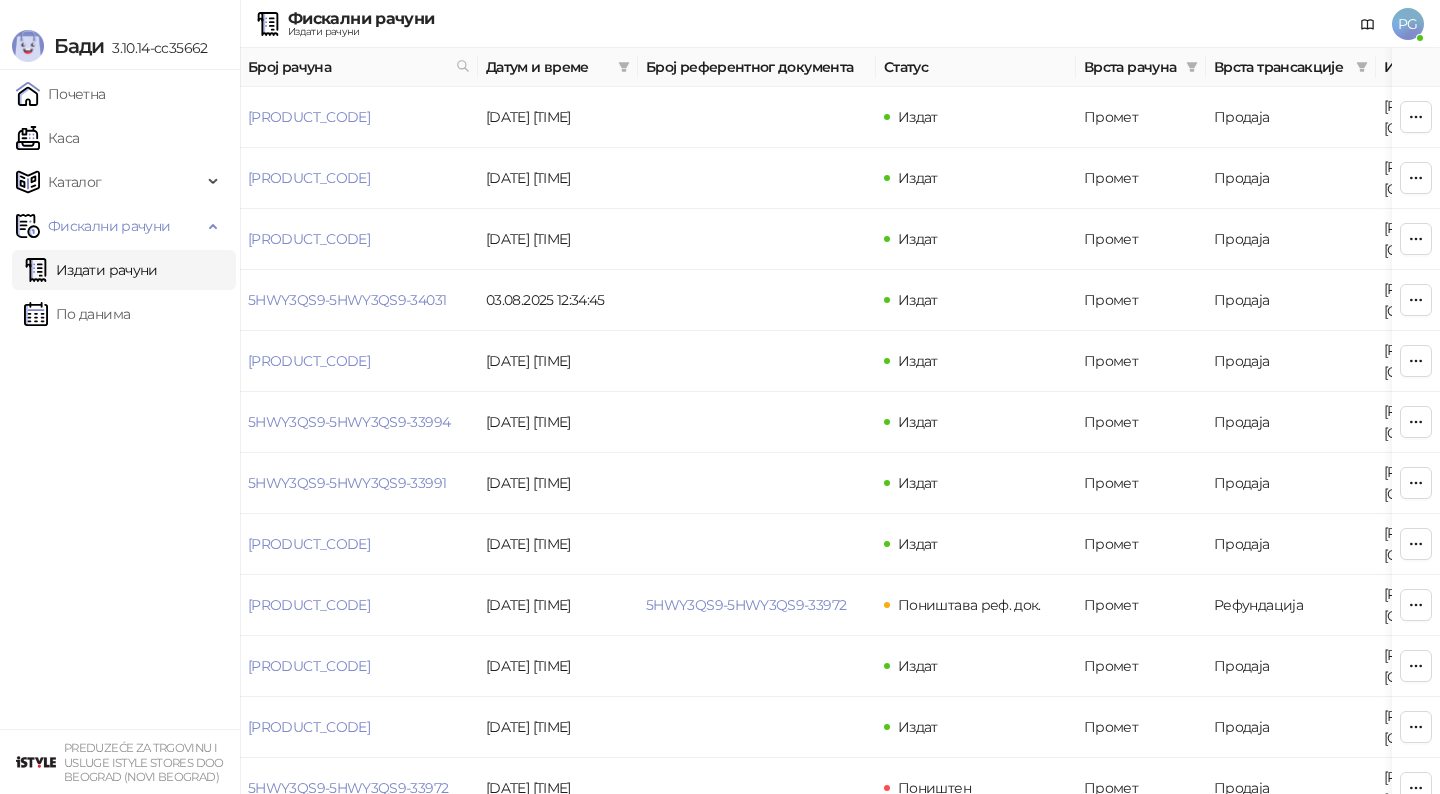 click on "2" at bounding box center [300, 908] 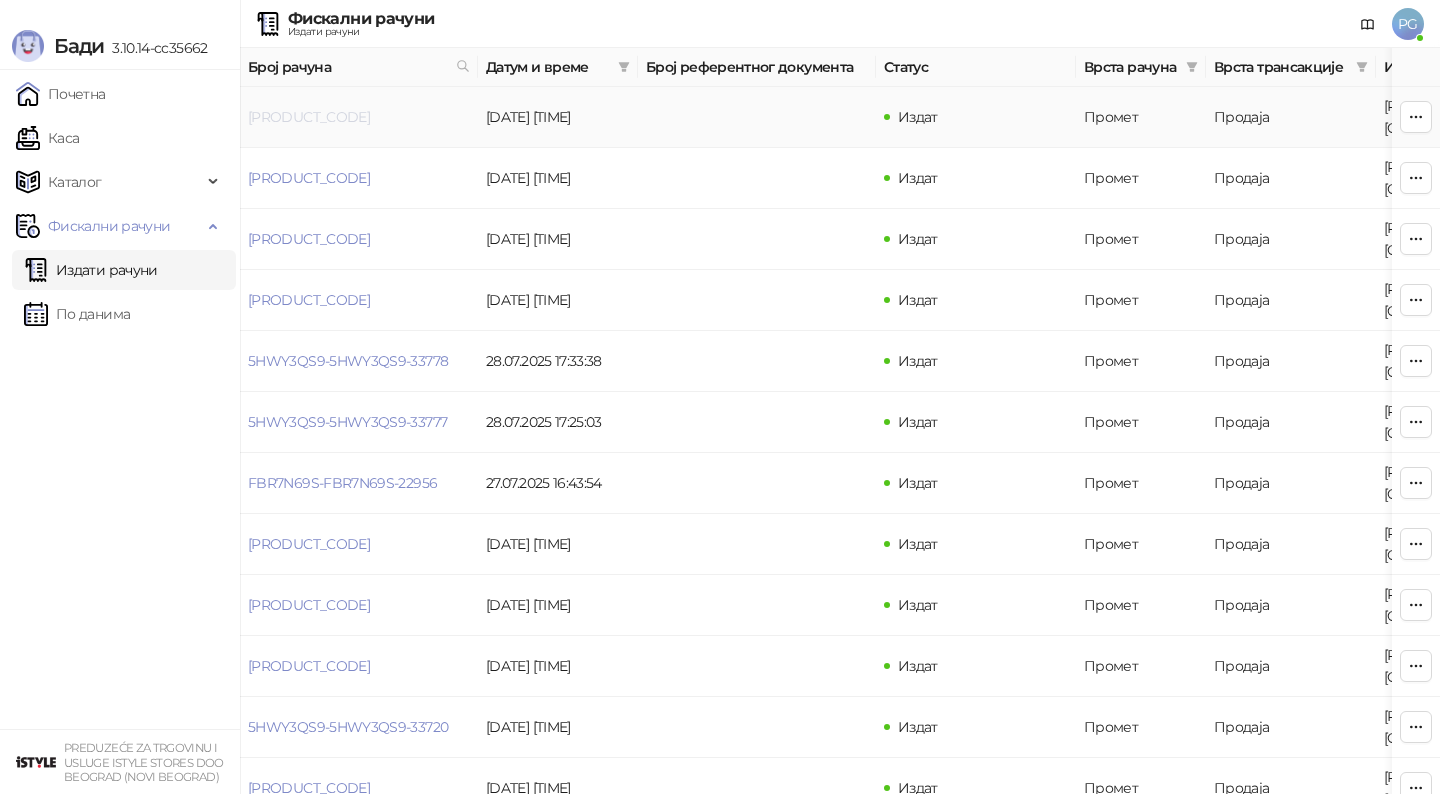 click on "[PRODUCT_CODE]" at bounding box center (309, 117) 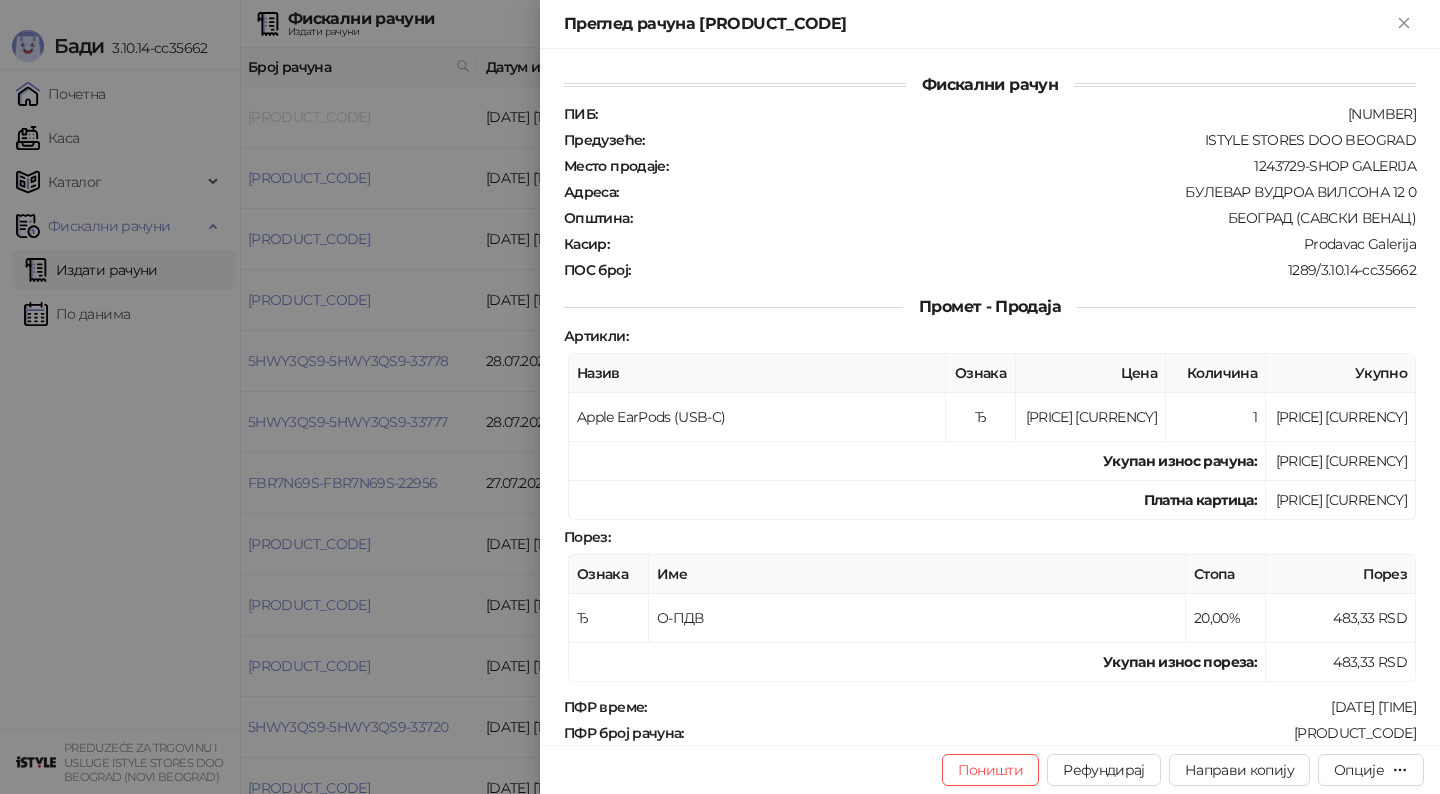 click at bounding box center [720, 397] 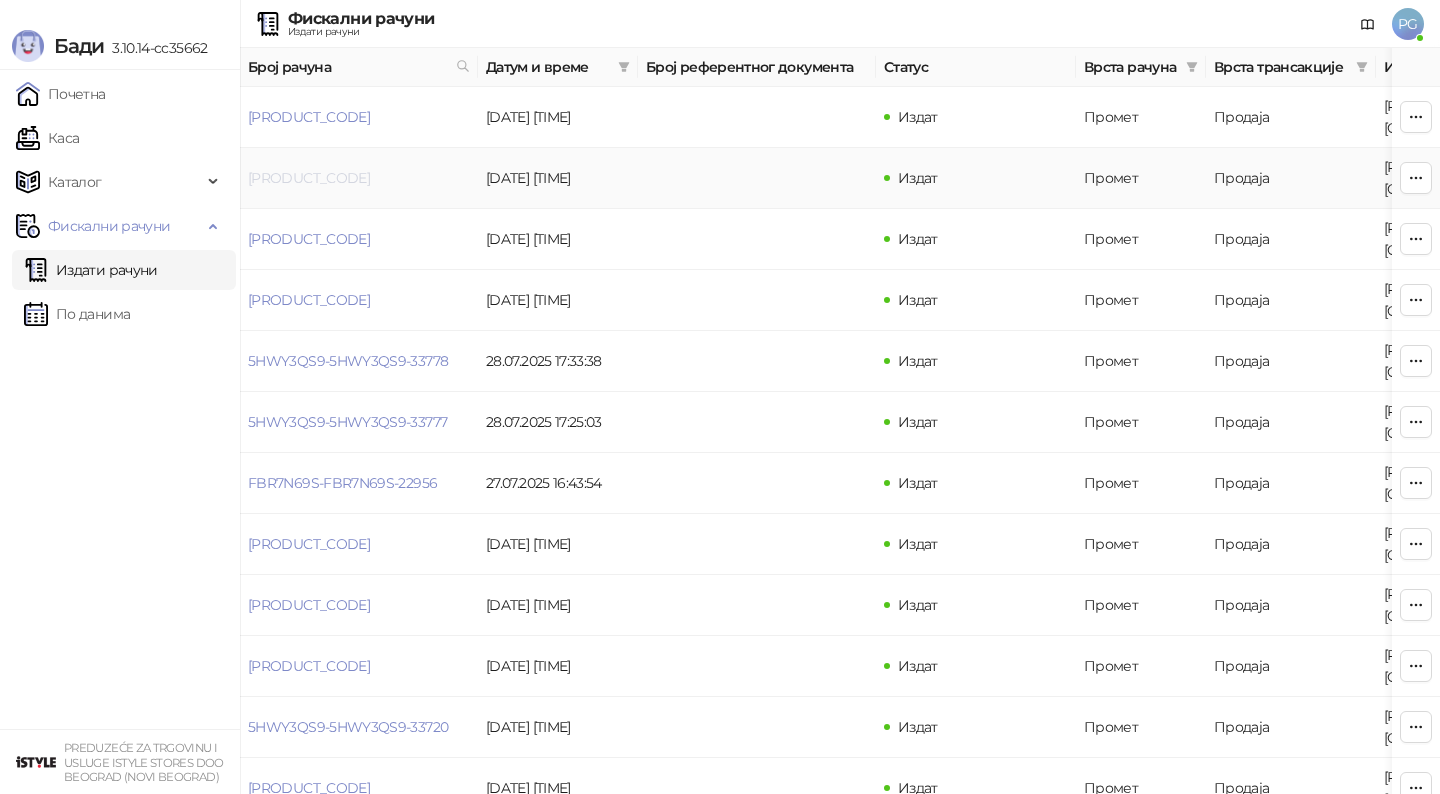 click on "[PRODUCT_CODE]" at bounding box center [309, 178] 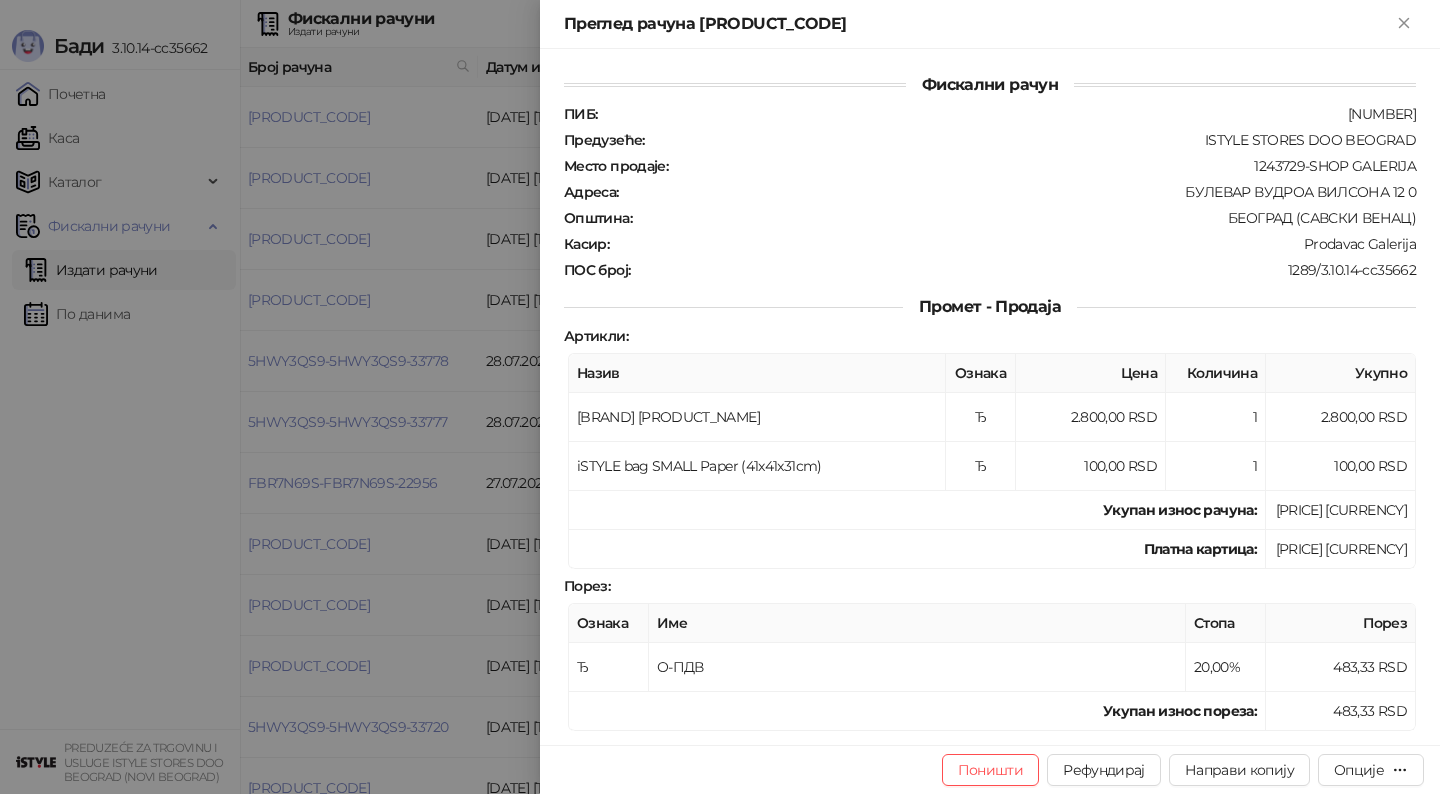 click at bounding box center [720, 397] 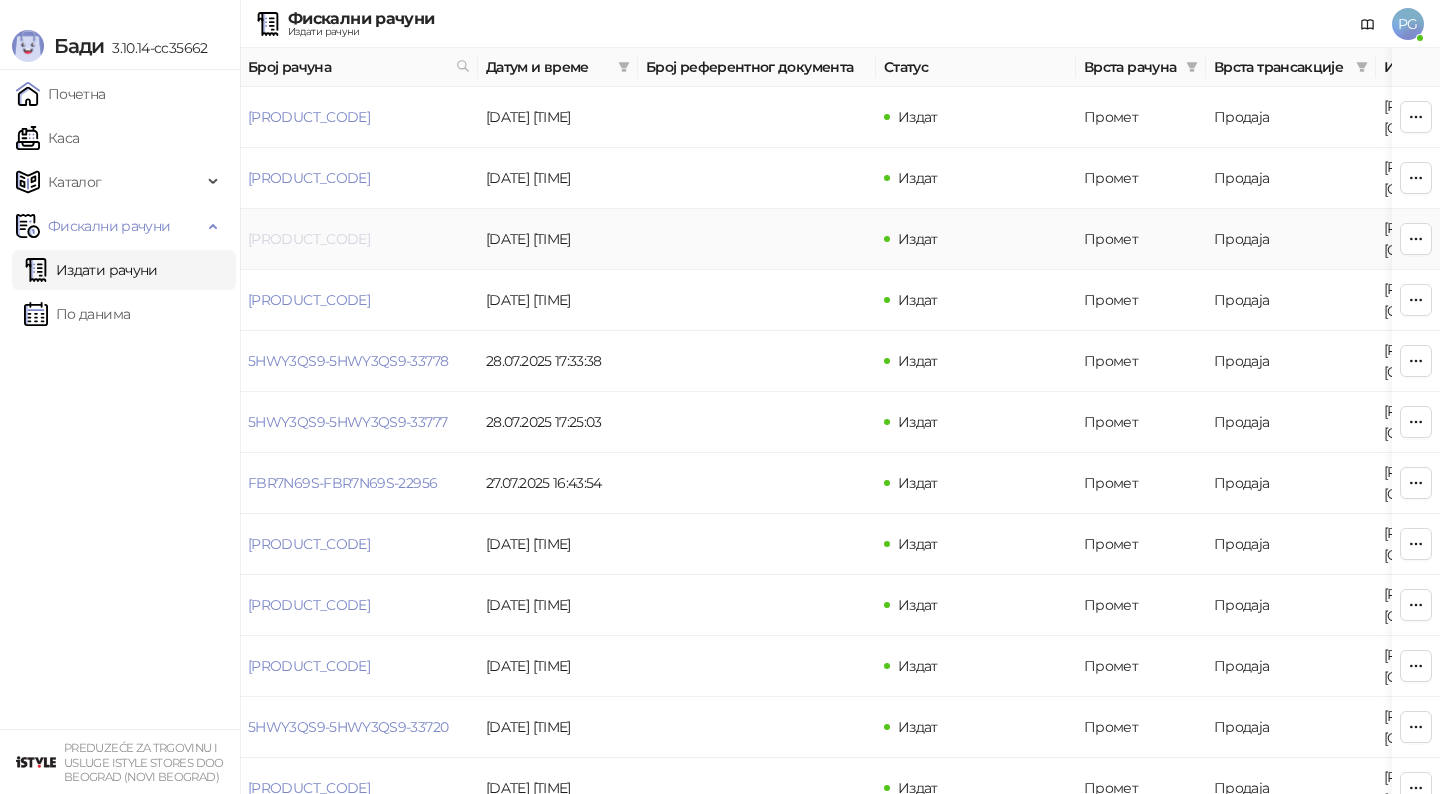 click on "[PRODUCT_CODE]" at bounding box center [309, 239] 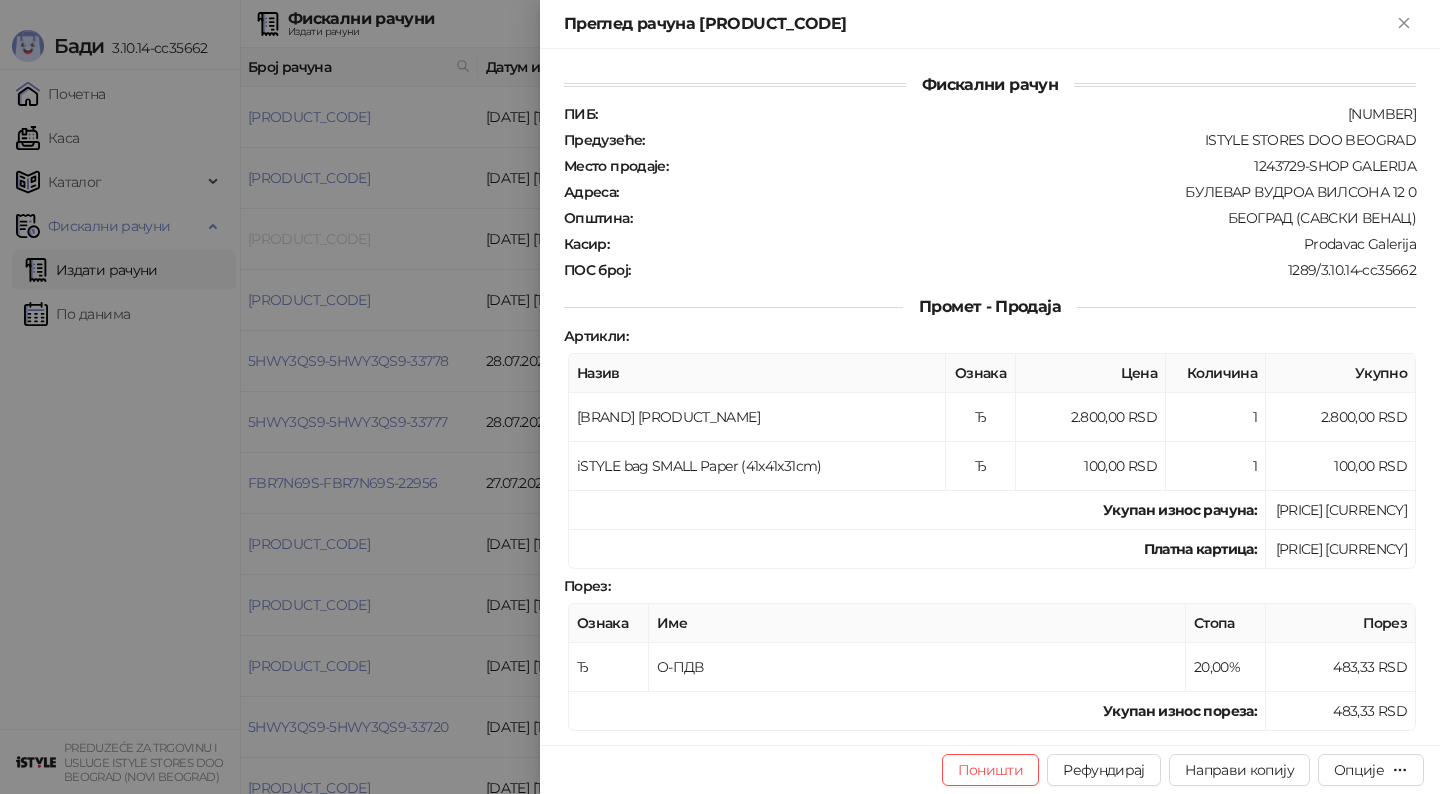 click at bounding box center (720, 397) 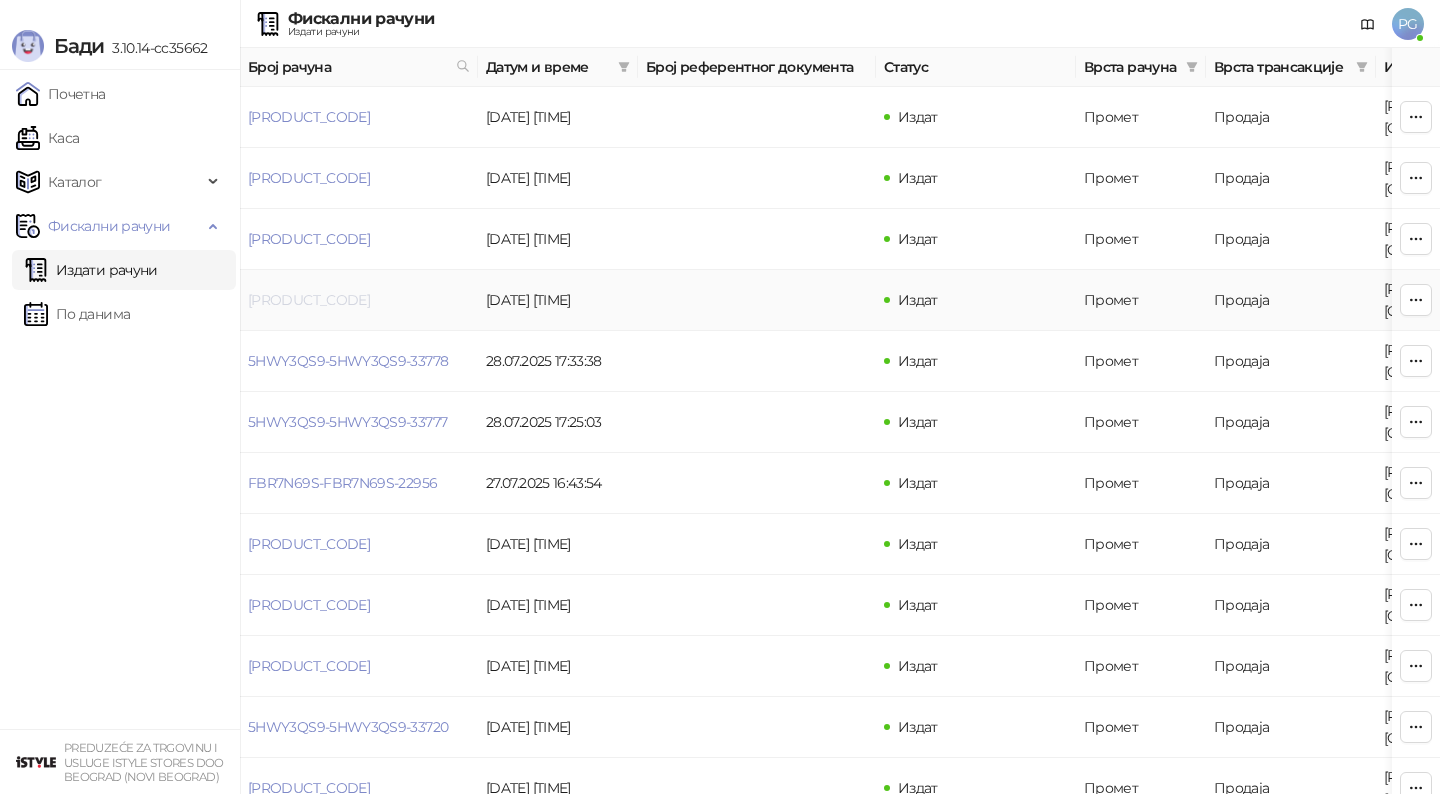 click on "[PRODUCT_CODE]" at bounding box center [309, 300] 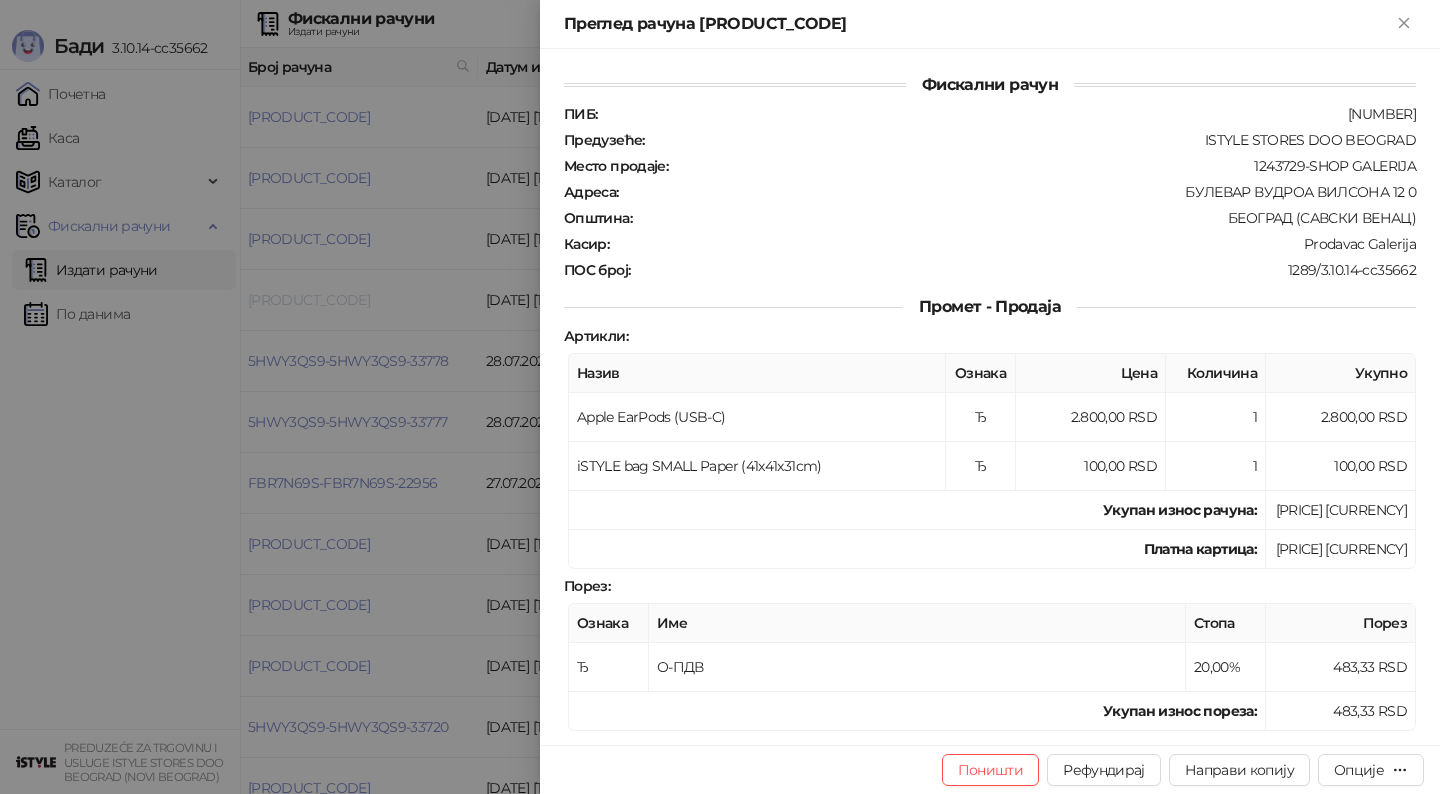 click at bounding box center [720, 397] 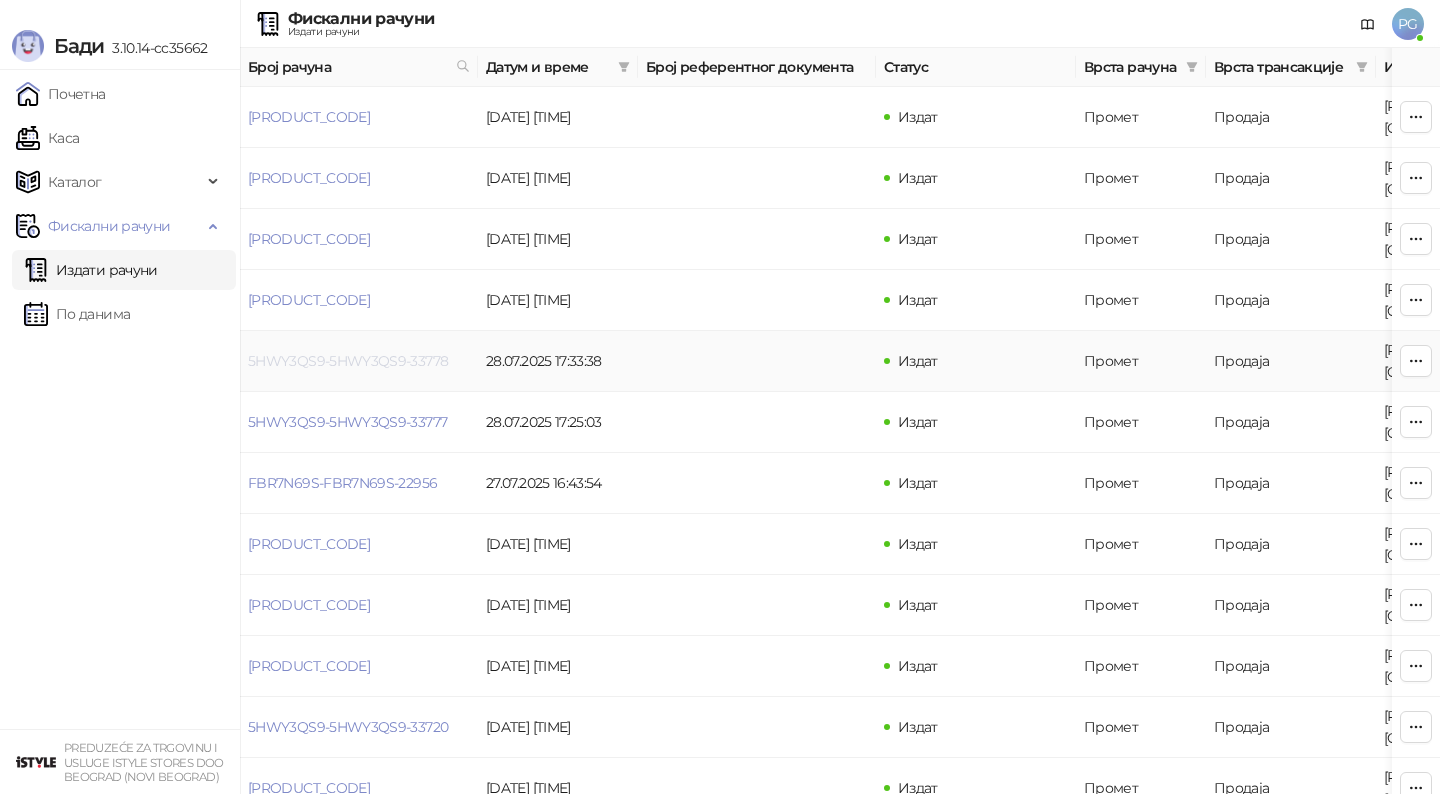 click on "5HWY3QS9-5HWY3QS9-33778" at bounding box center [348, 361] 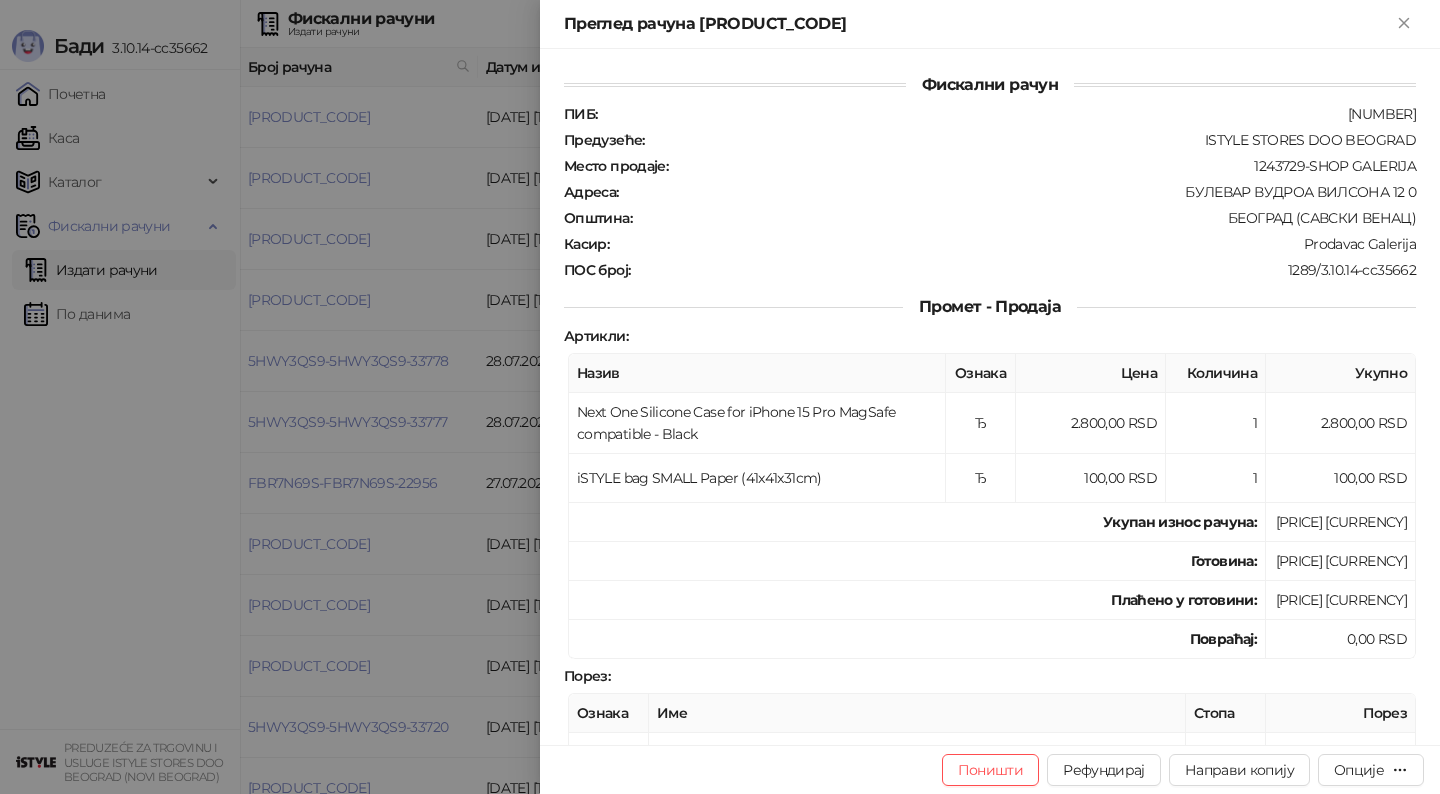 click at bounding box center [720, 397] 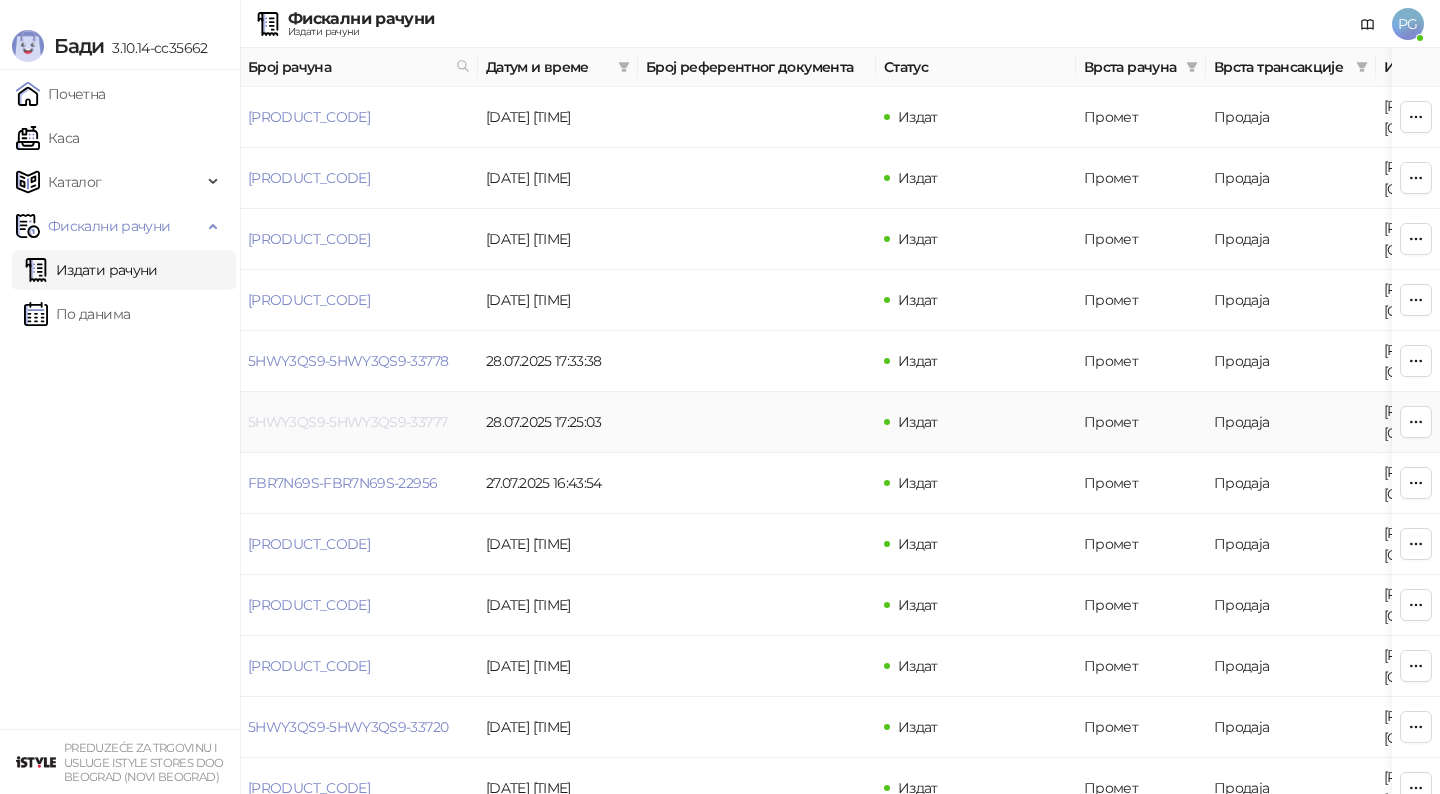 click on "5HWY3QS9-5HWY3QS9-33777" at bounding box center (347, 422) 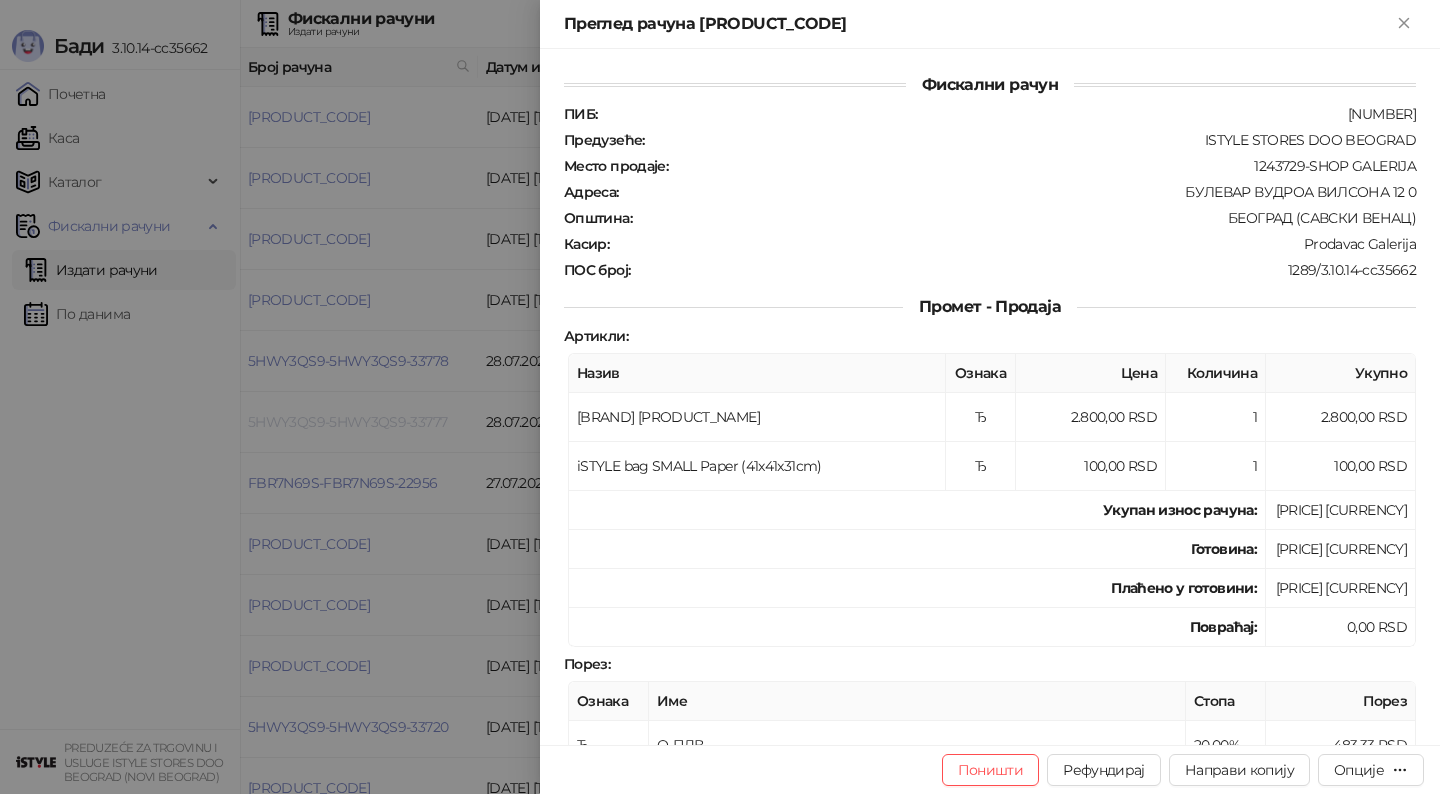 click at bounding box center (720, 397) 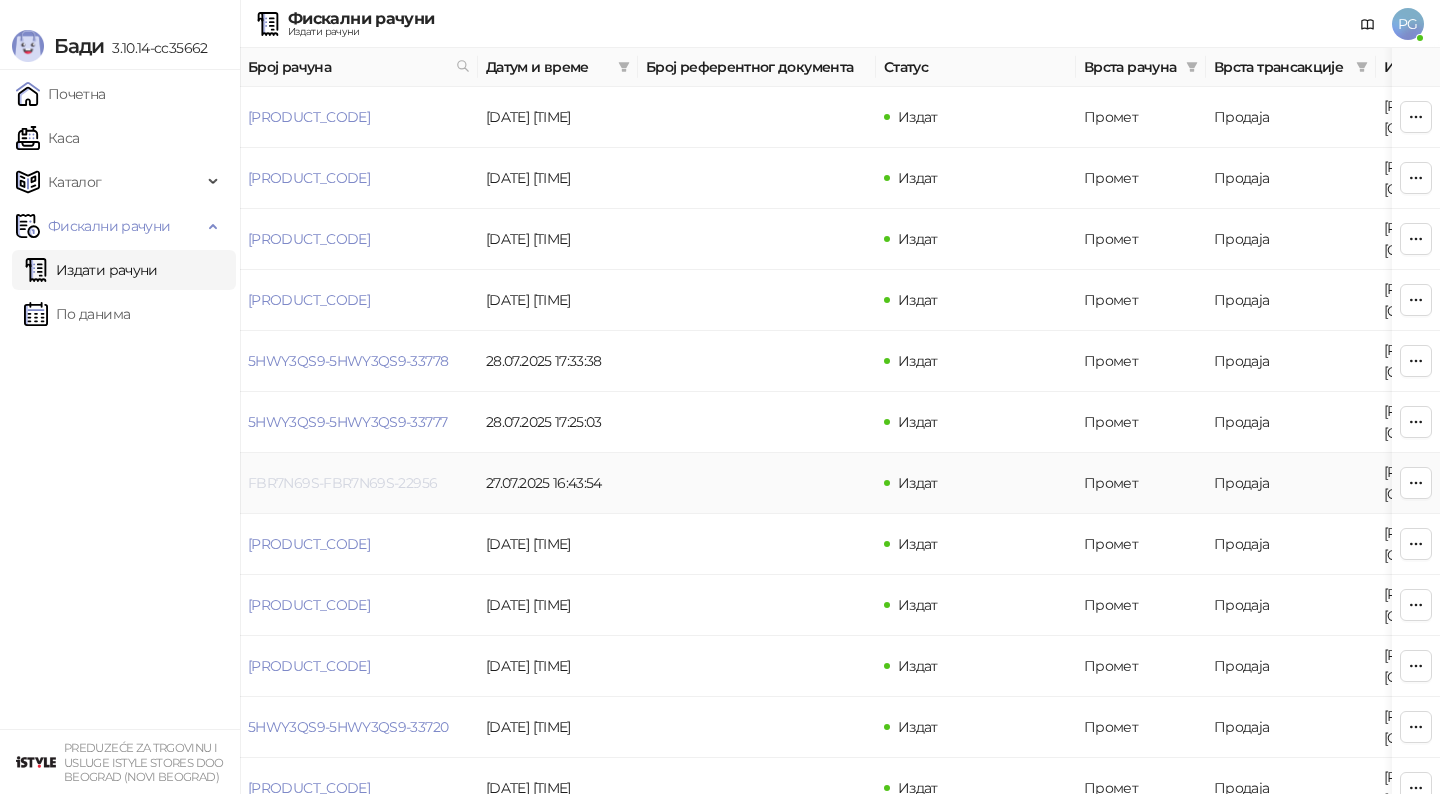 click on "FBR7N69S-FBR7N69S-22956" at bounding box center [342, 483] 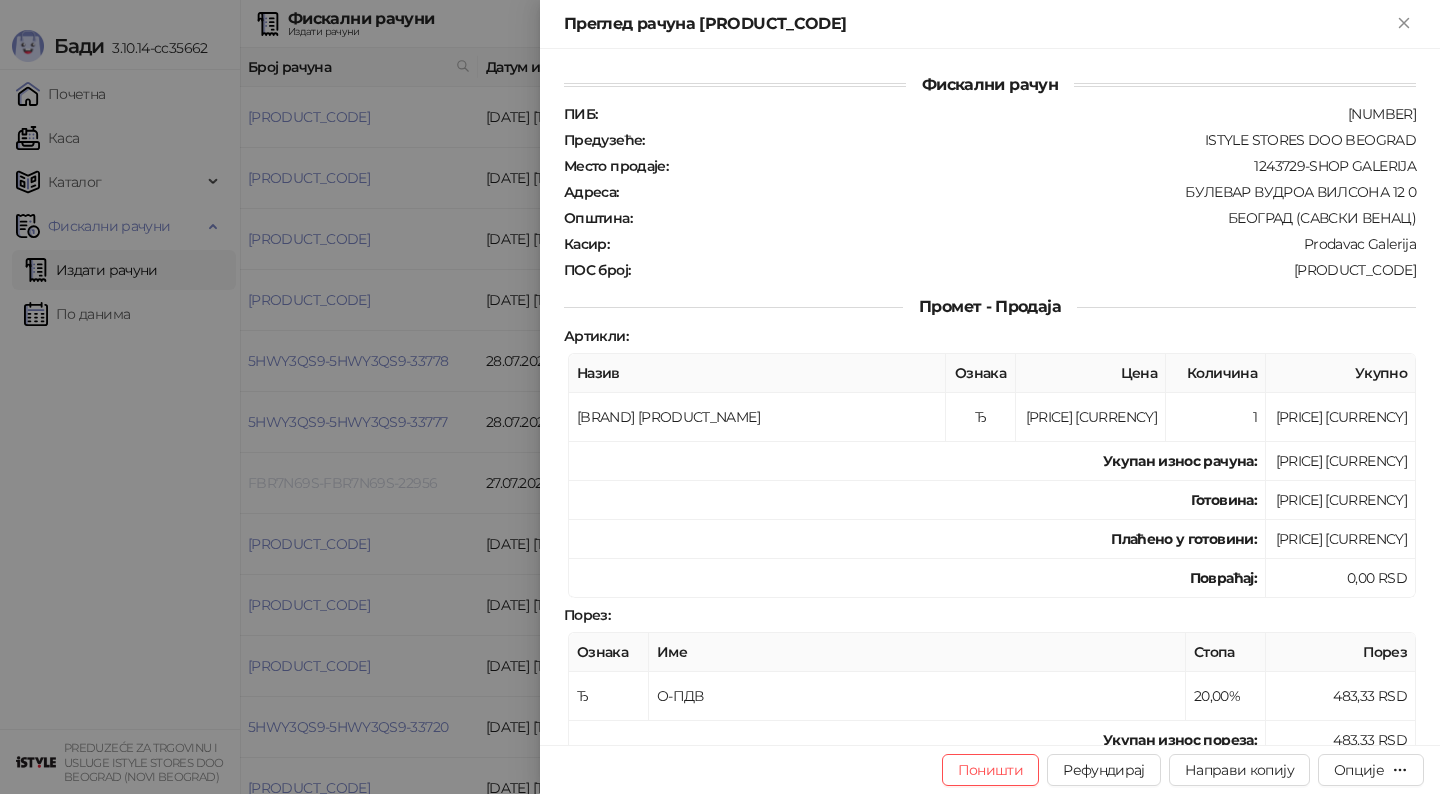 click at bounding box center (720, 397) 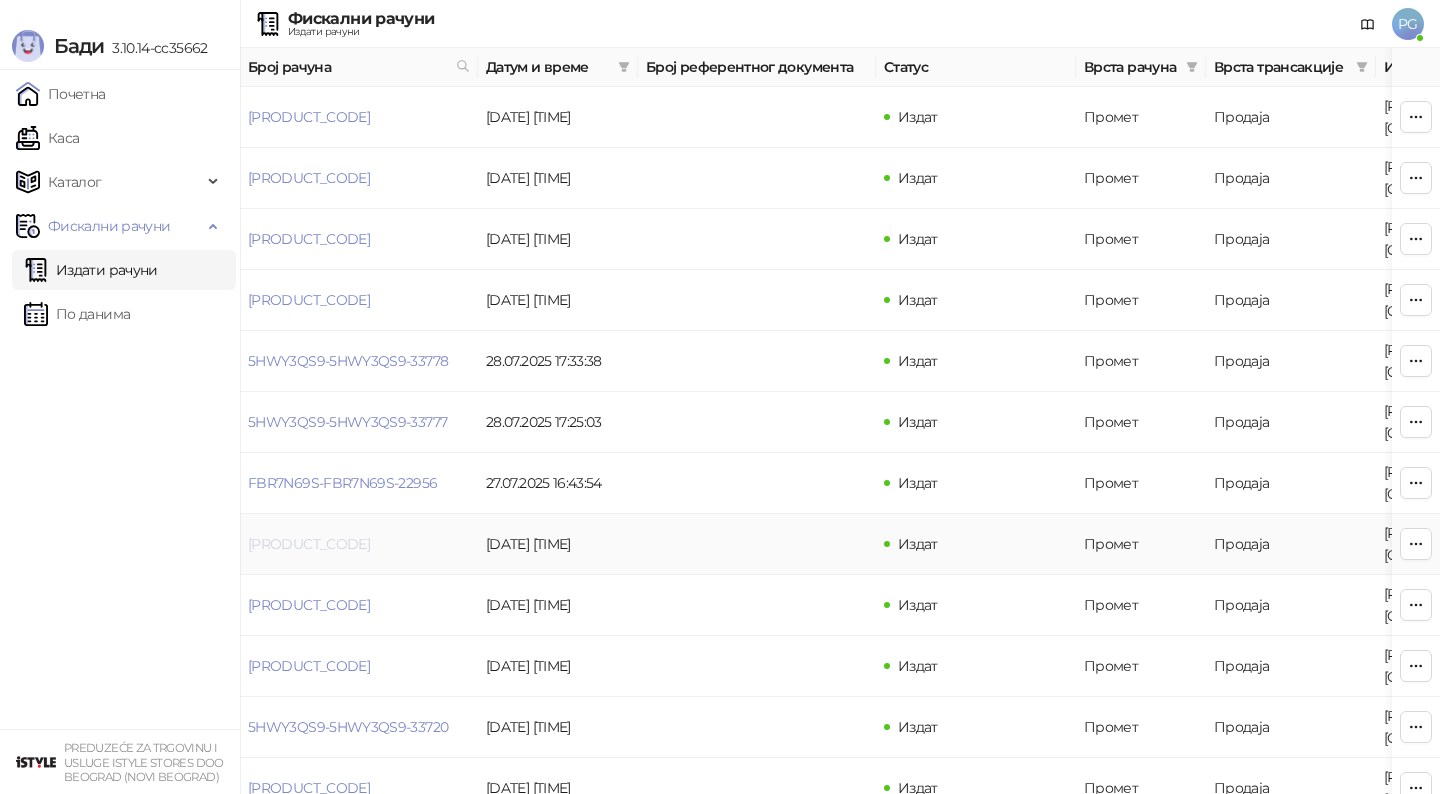 click on "[PRODUCT_CODE]" at bounding box center (309, 544) 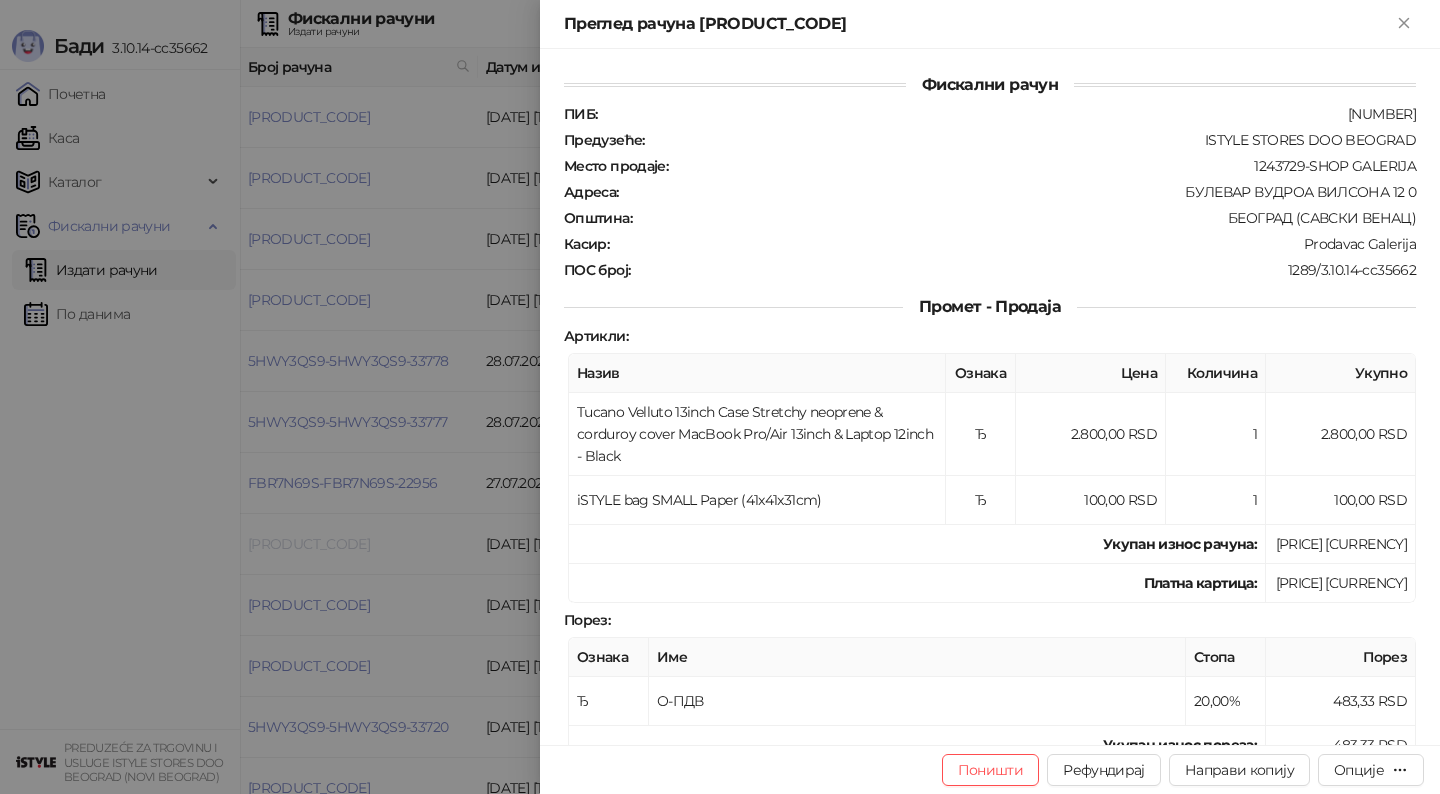 click at bounding box center (720, 397) 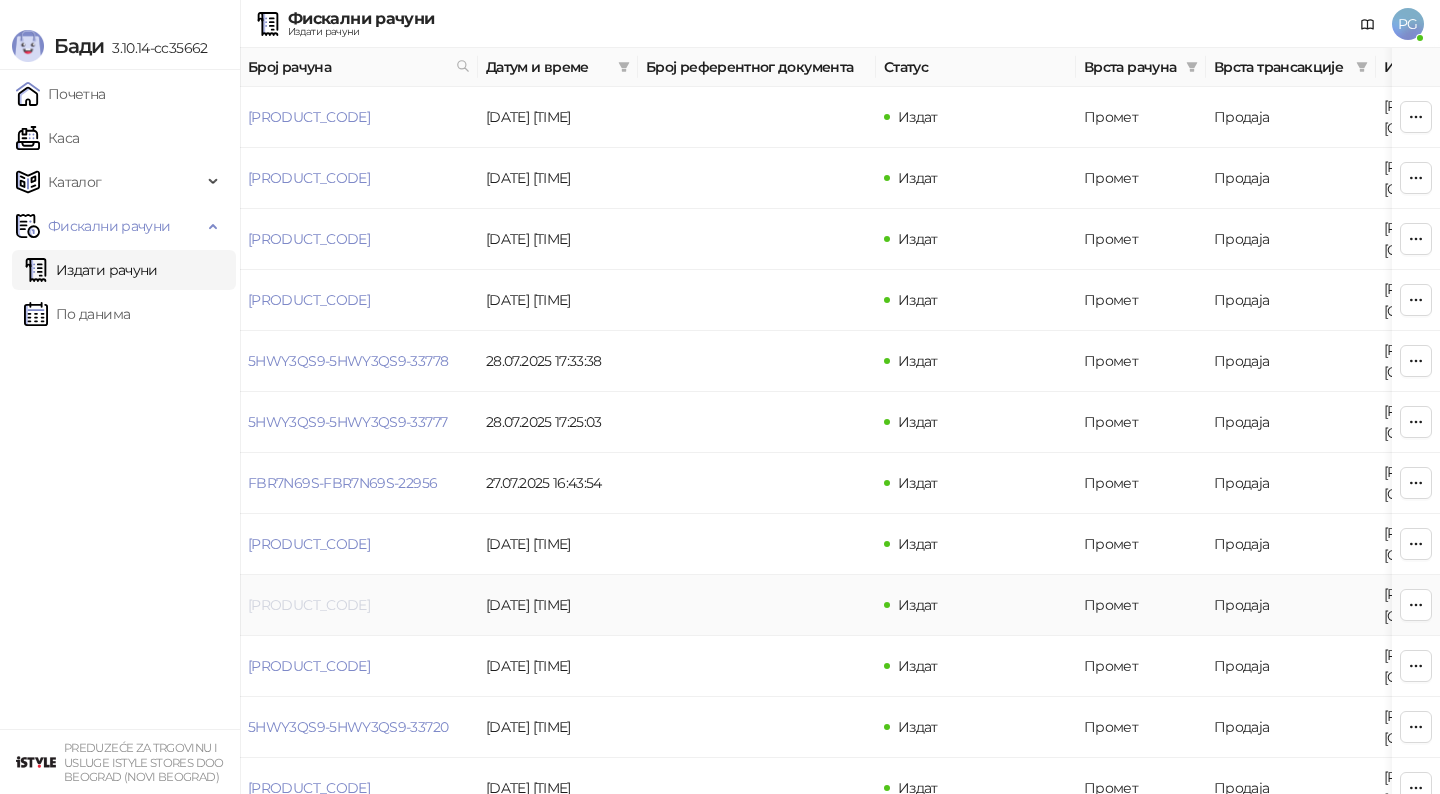 click on "[PRODUCT_CODE]" at bounding box center [309, 605] 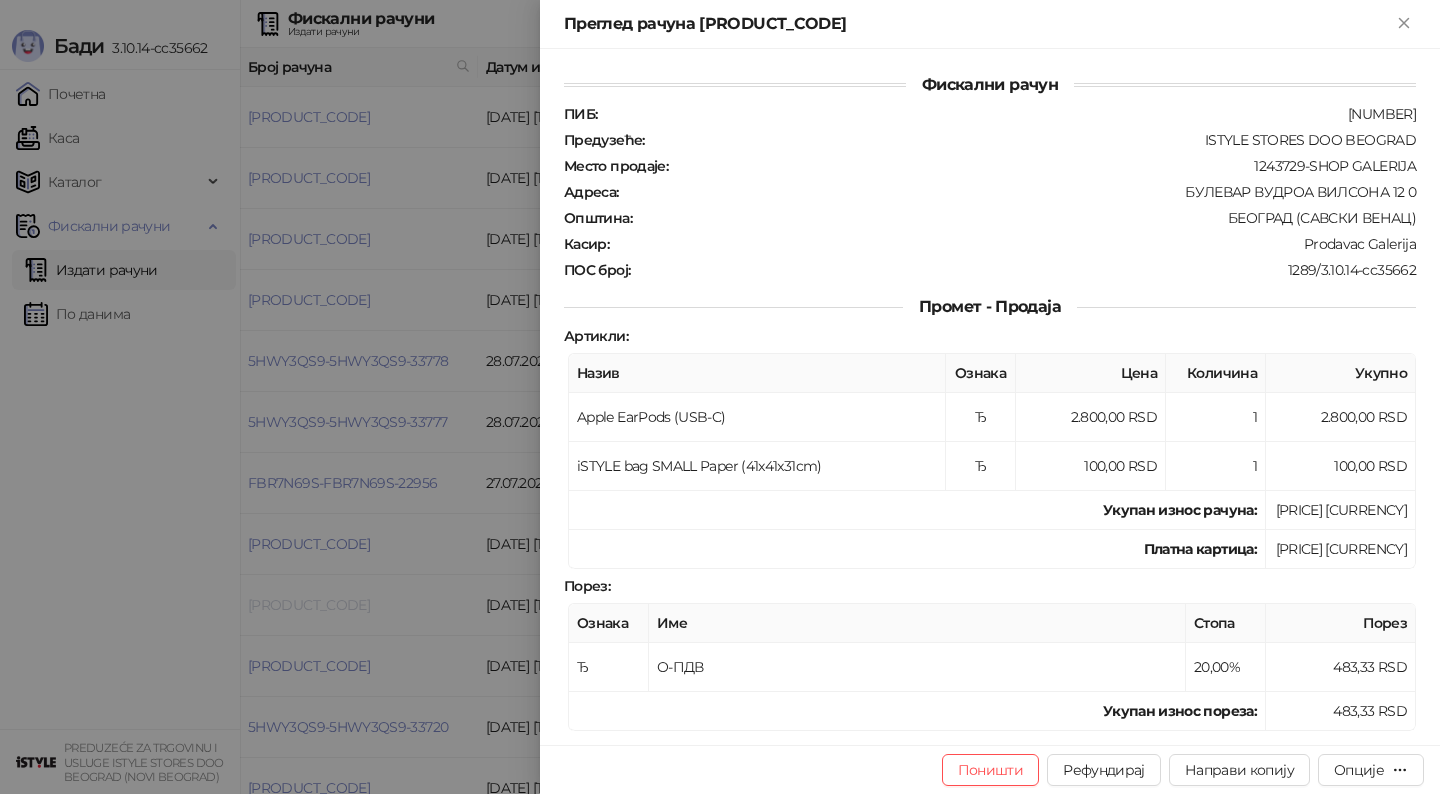 click at bounding box center [720, 397] 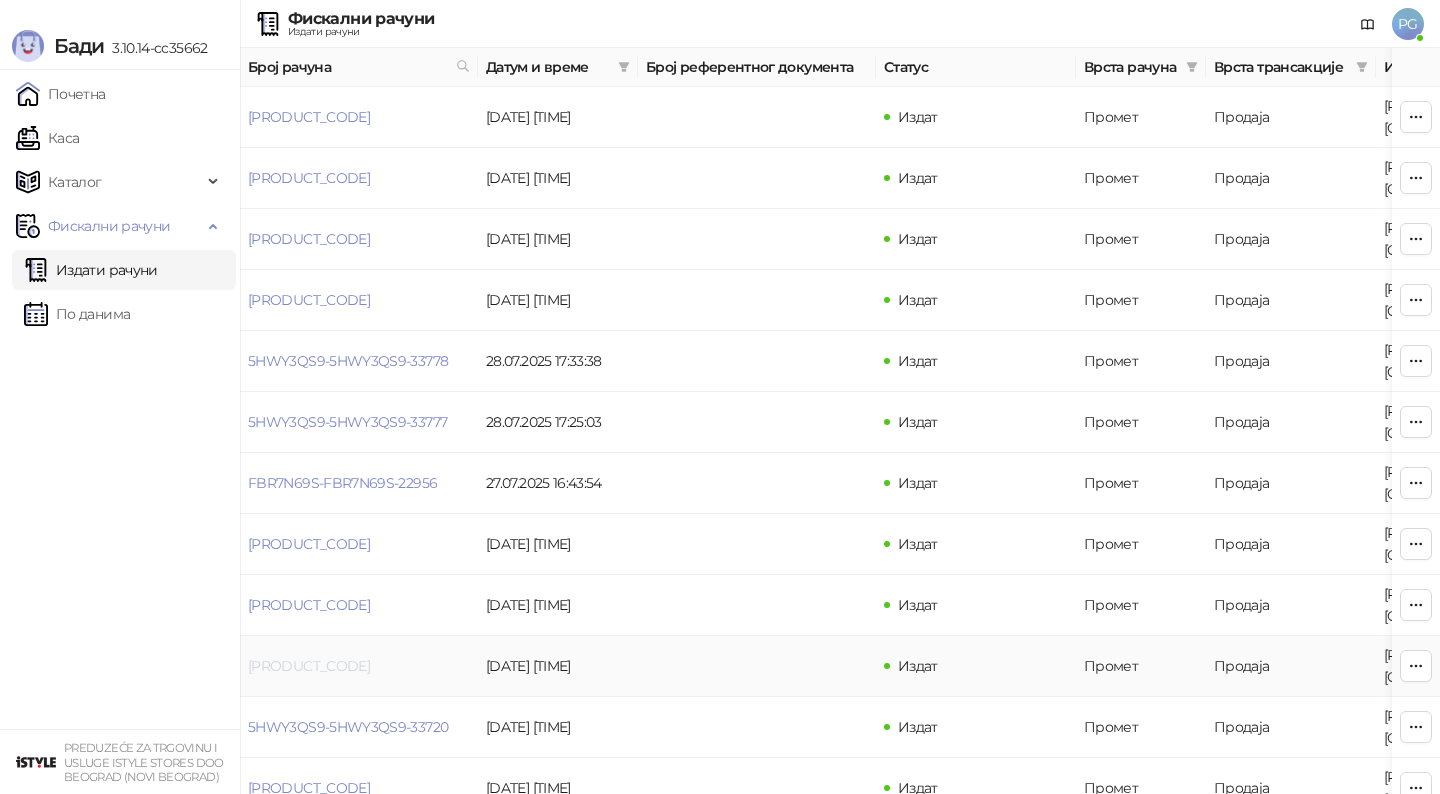 click on "[PRODUCT_CODE]" at bounding box center (309, 666) 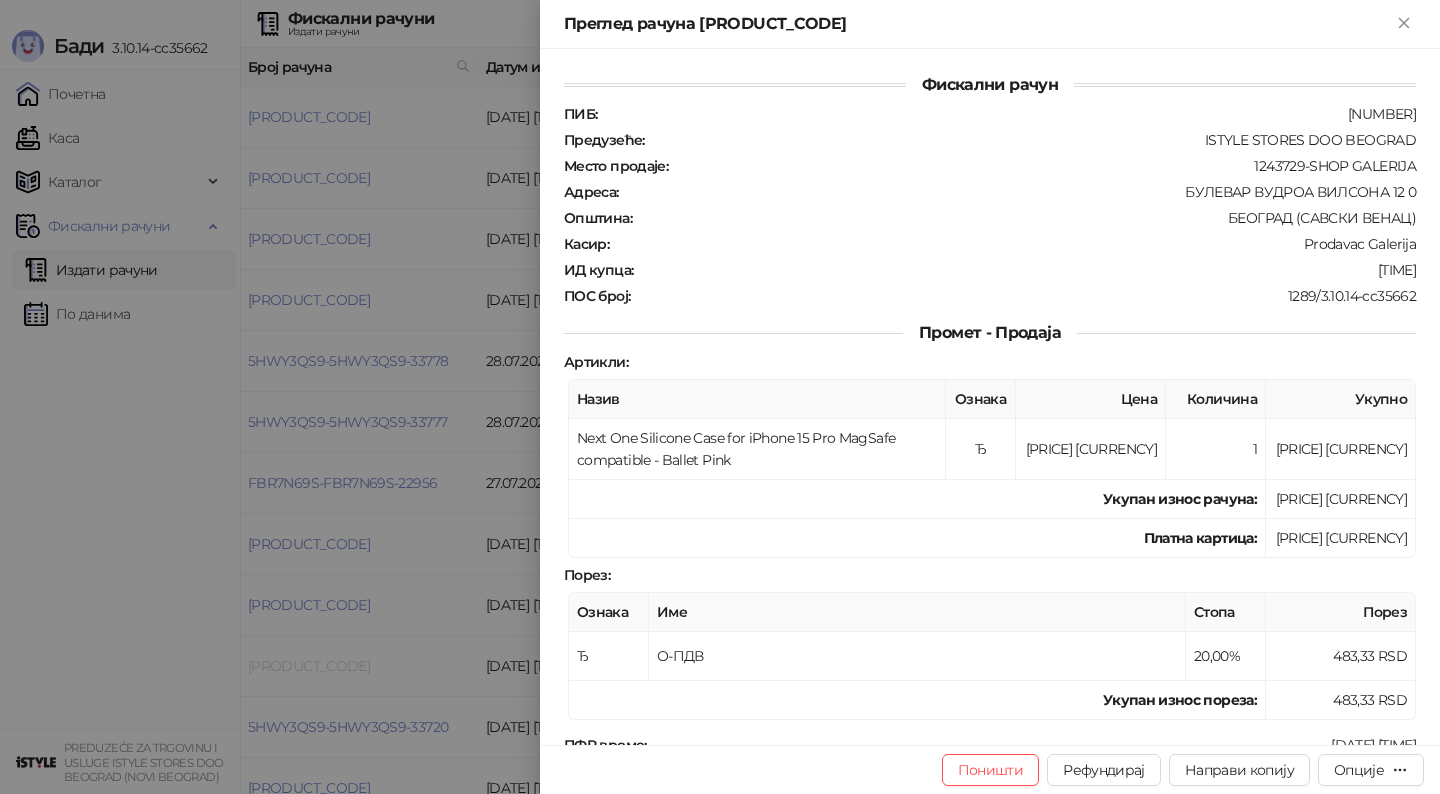 click at bounding box center [720, 397] 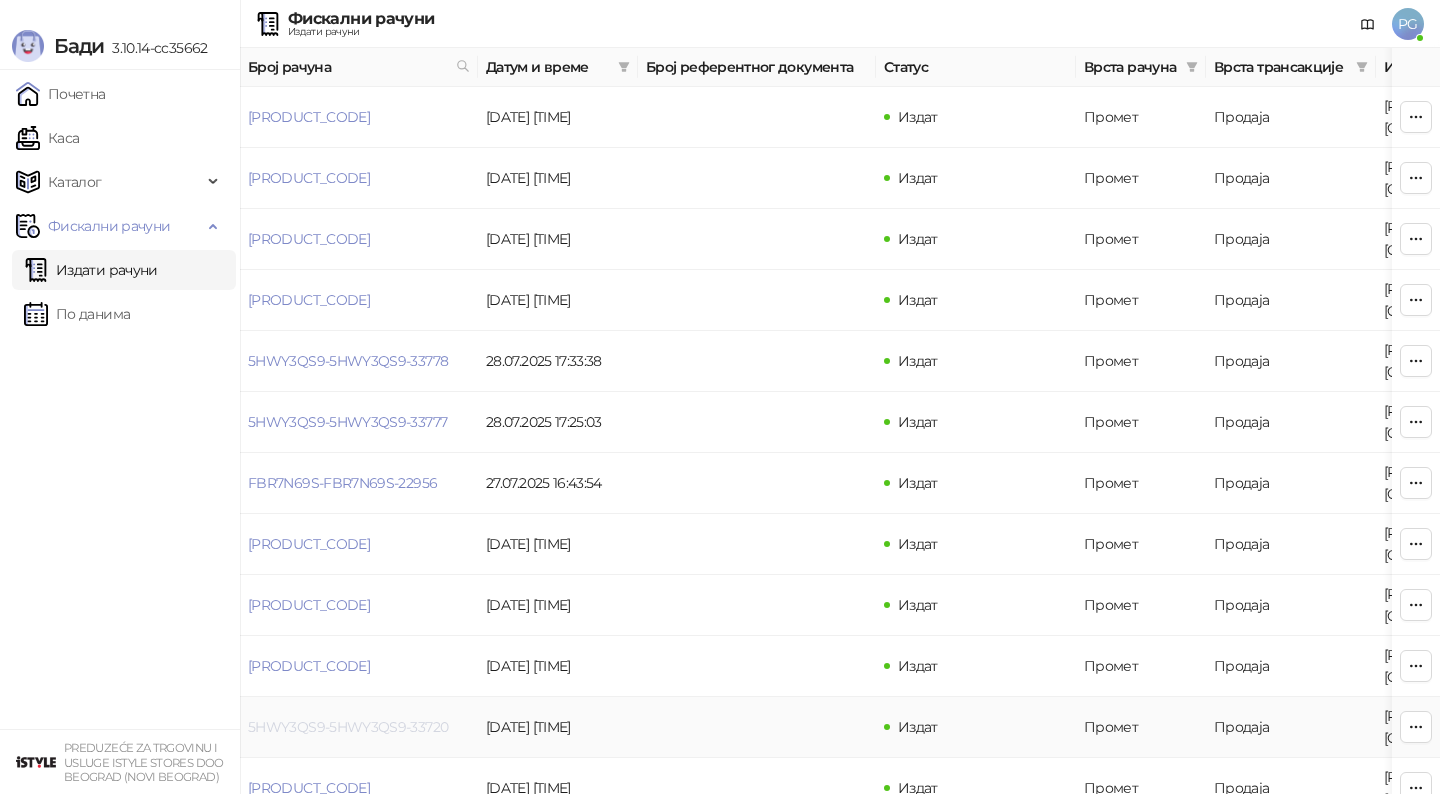 click on "5HWY3QS9-5HWY3QS9-33720" at bounding box center (348, 727) 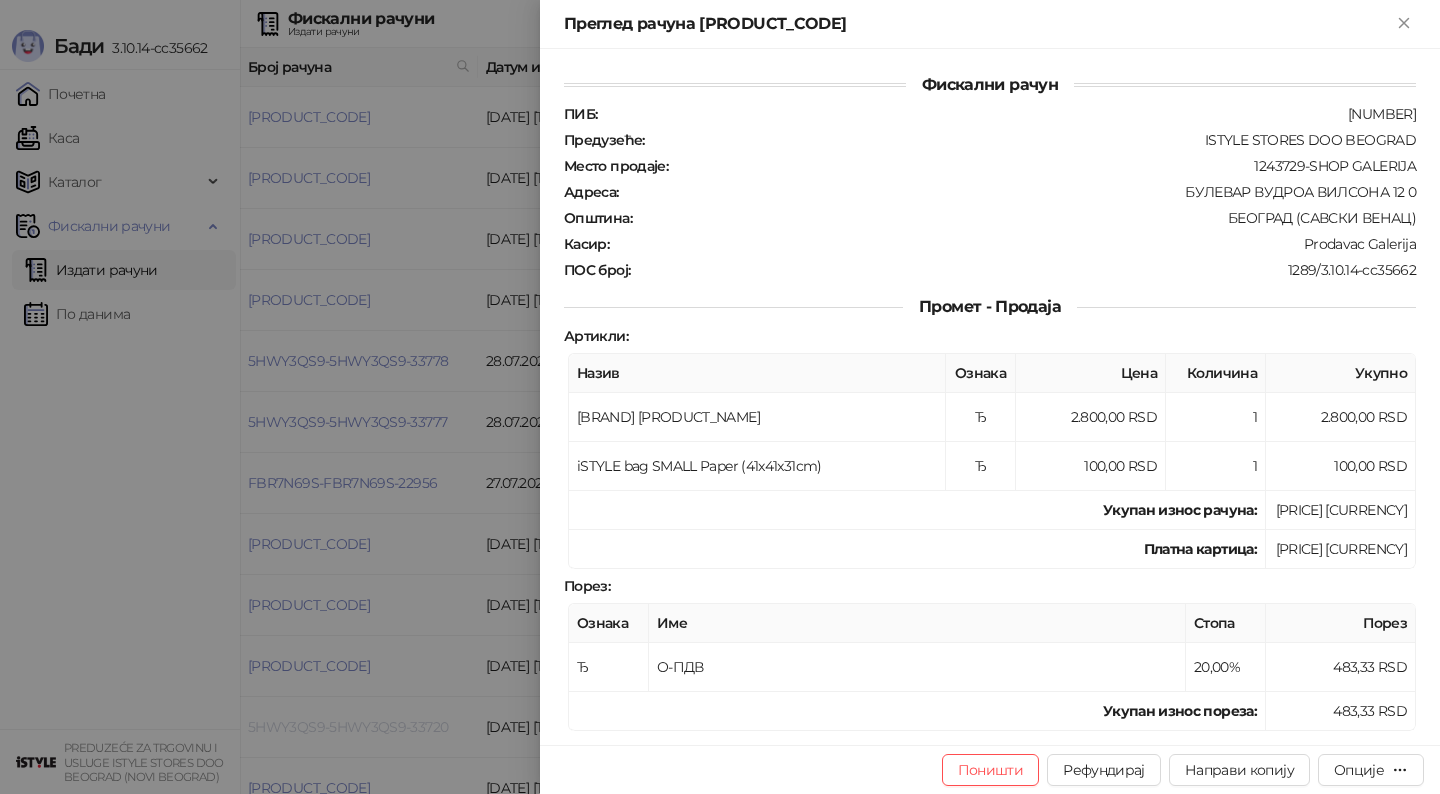 click at bounding box center (720, 397) 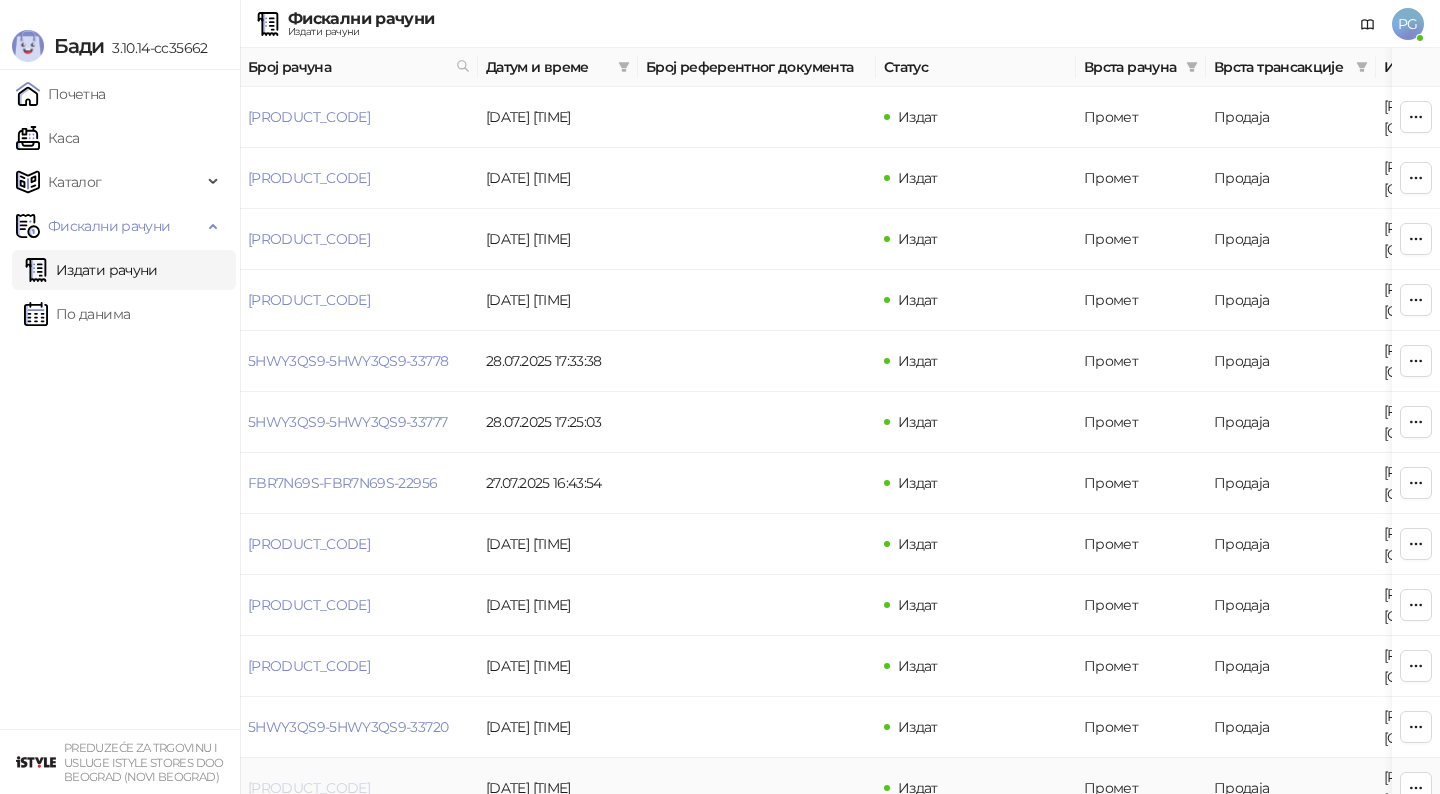 click on "[PRODUCT_CODE]" at bounding box center [309, 788] 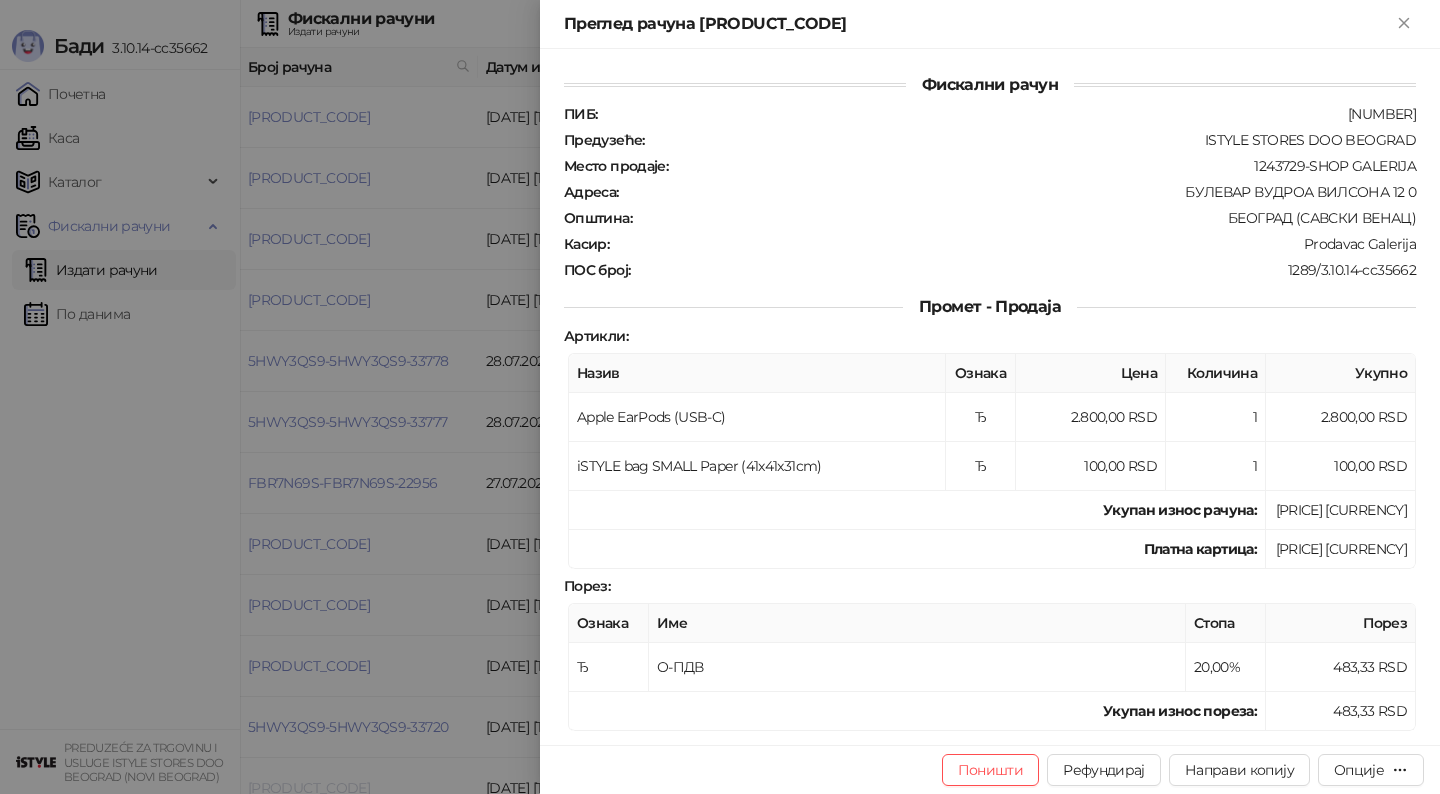 click at bounding box center [720, 397] 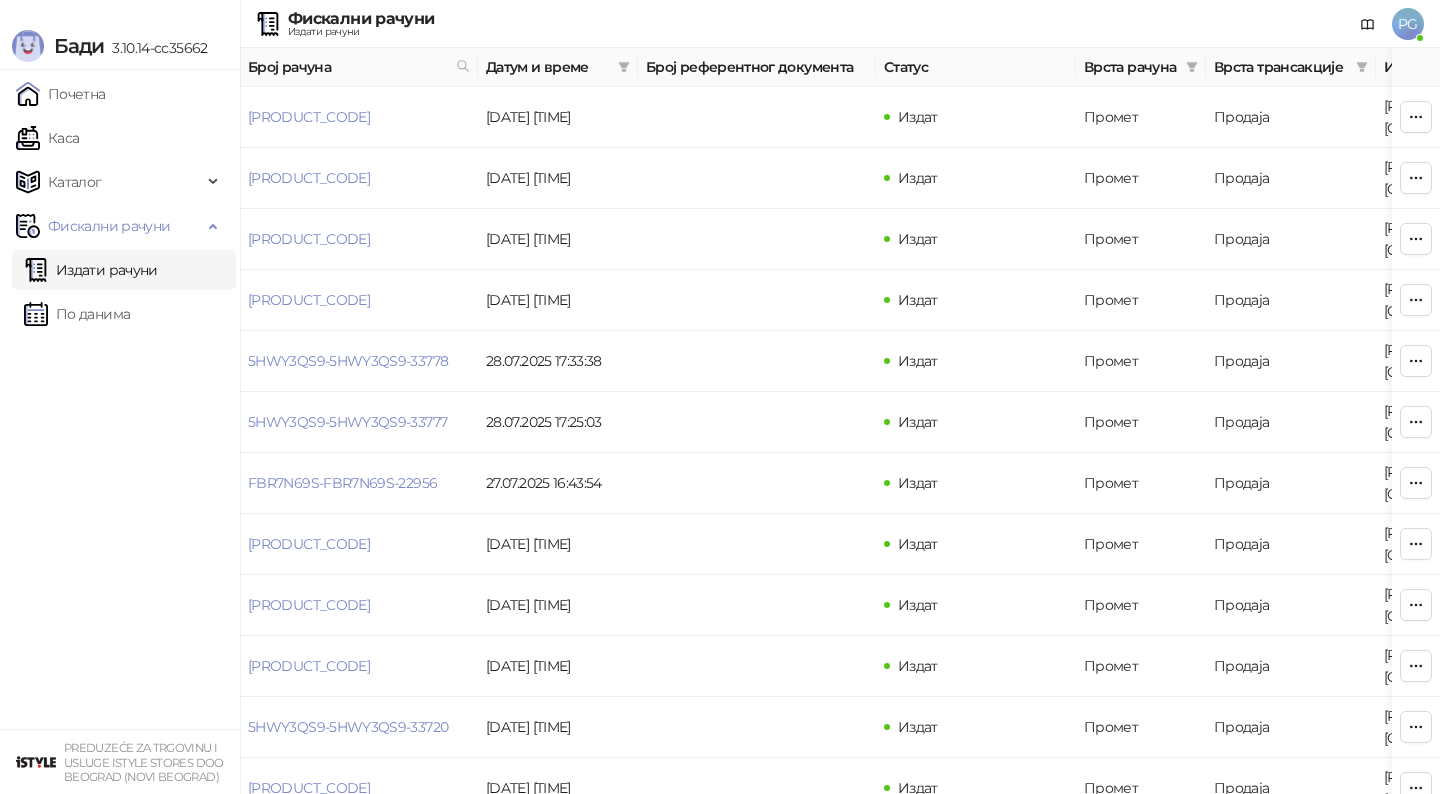 click on "5HWY3QS9-5HWY3QS9-33693" at bounding box center [348, 849] 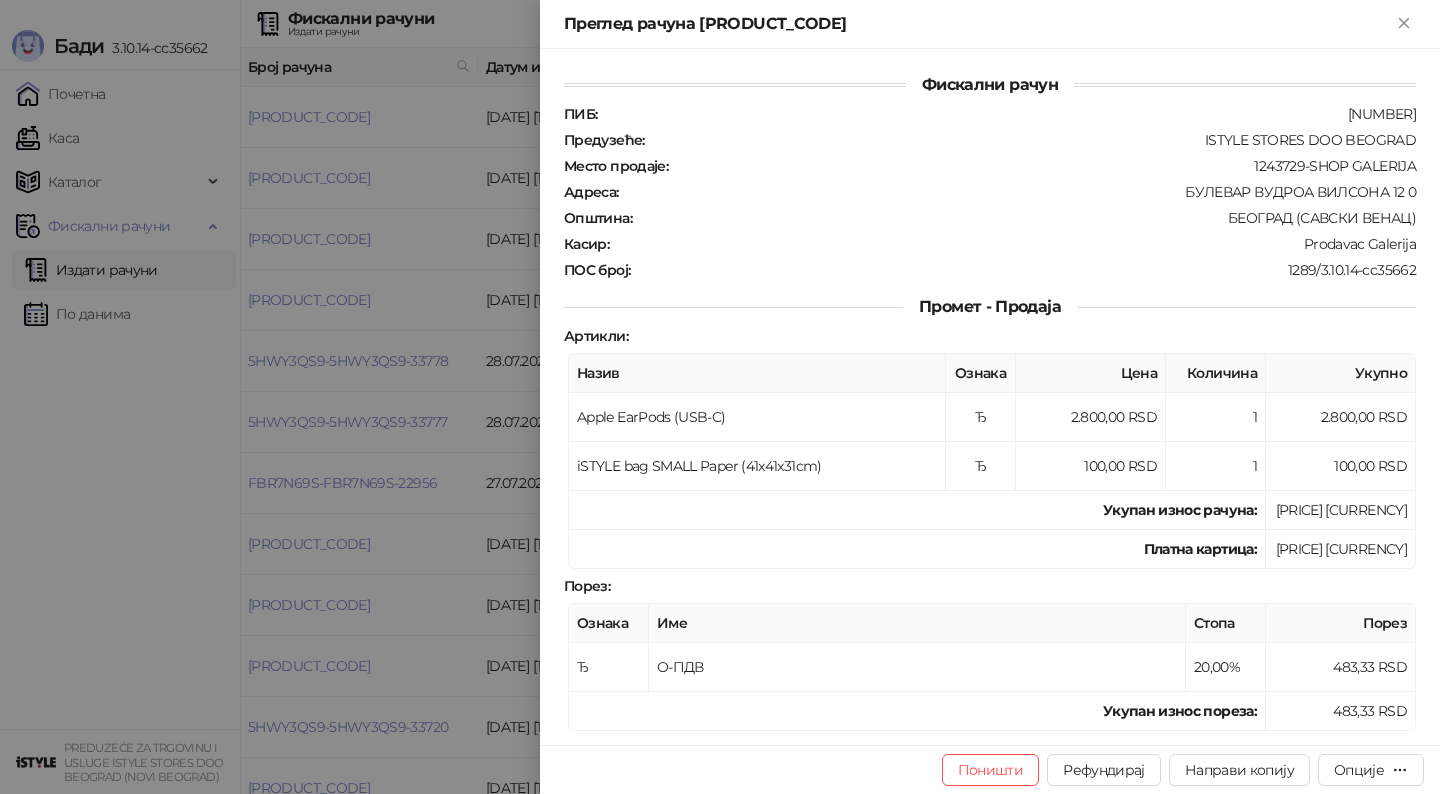 click at bounding box center [720, 397] 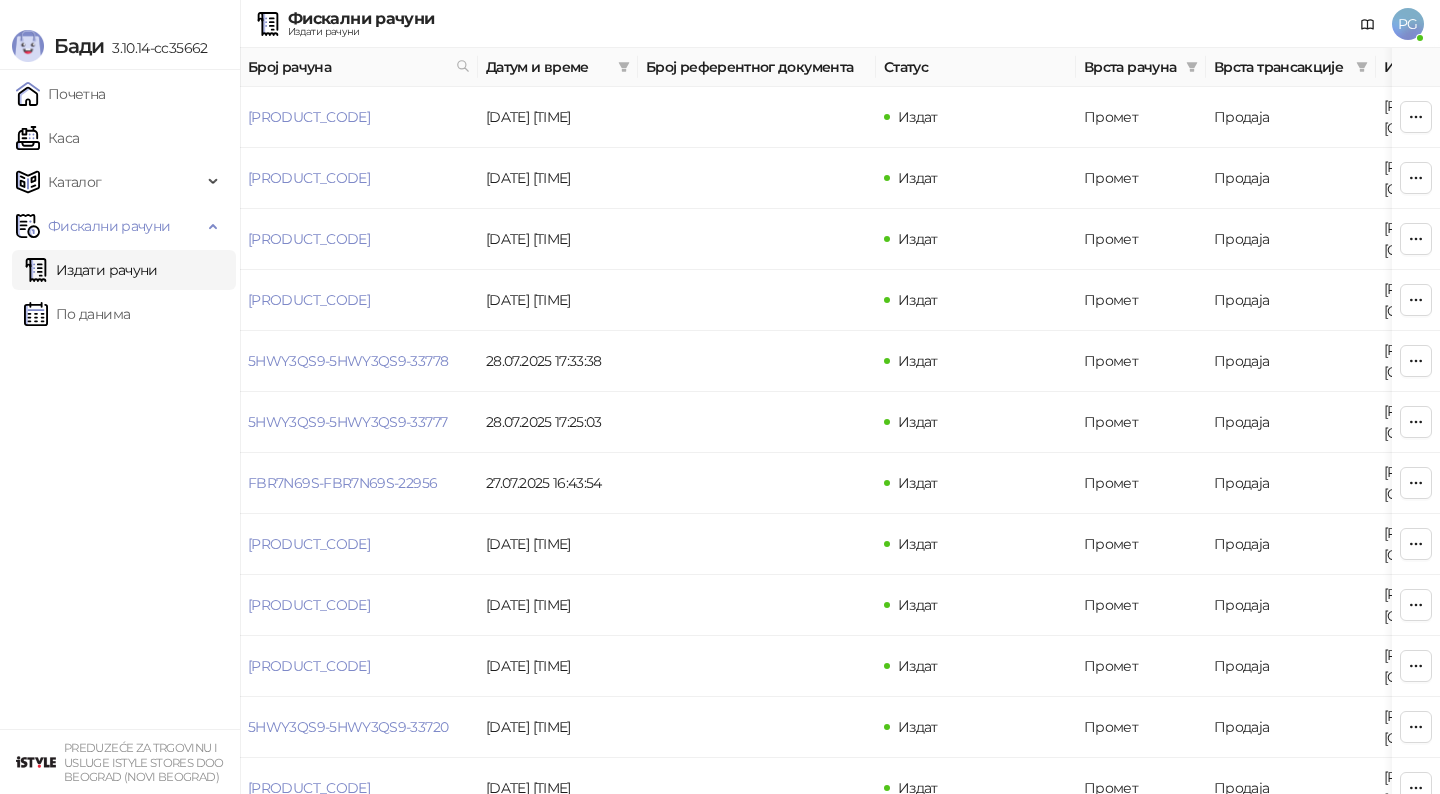 click on "3" at bounding box center [324, 908] 